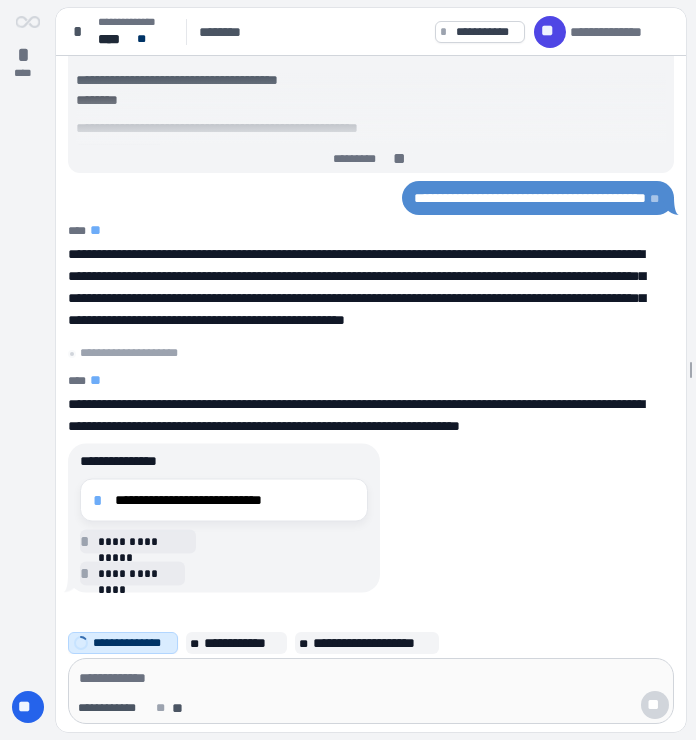 scroll, scrollTop: 0, scrollLeft: 0, axis: both 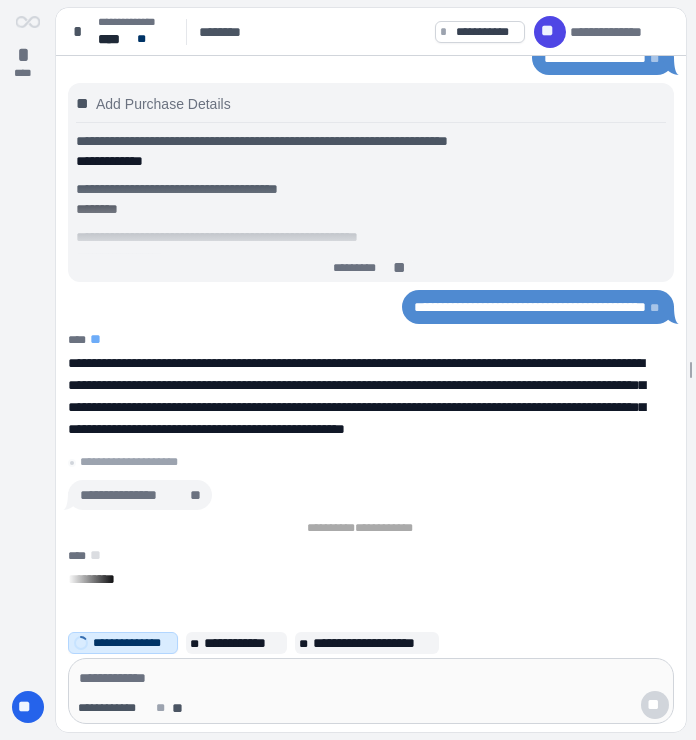 click on "********* **" at bounding box center [371, 268] 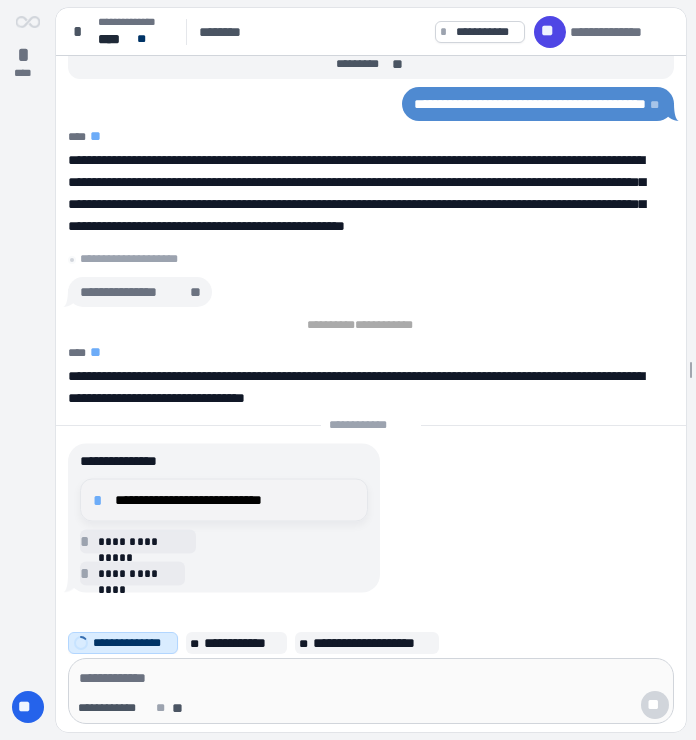 click on "**********" at bounding box center (224, 500) 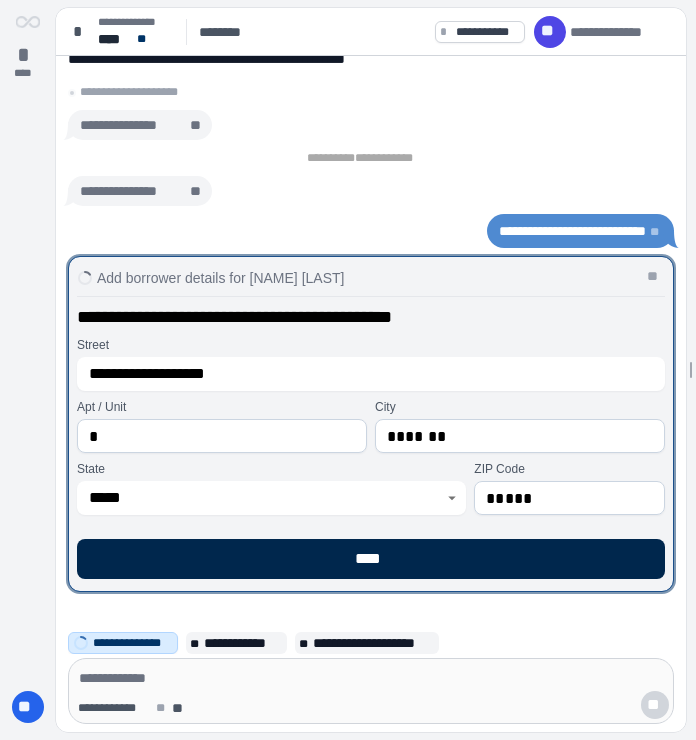 click on "****" at bounding box center (371, 559) 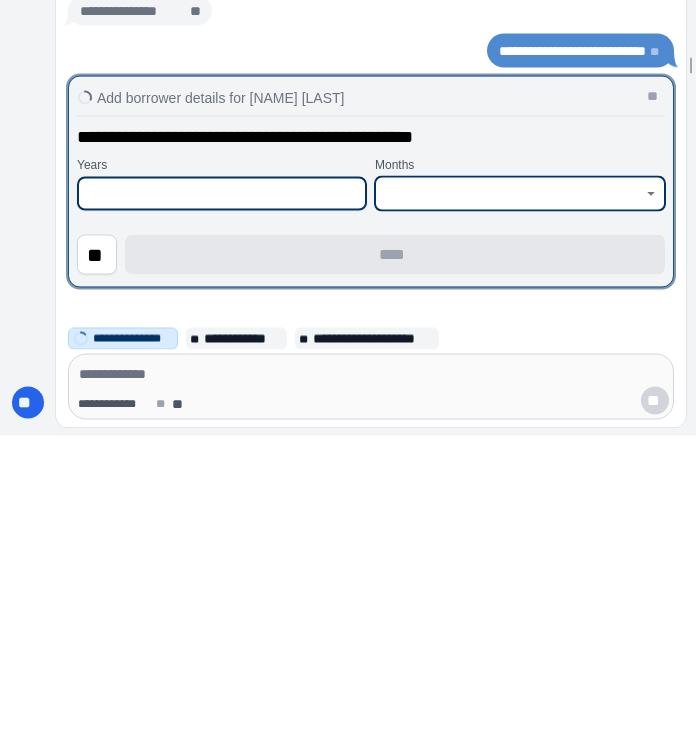 click at bounding box center [509, 498] 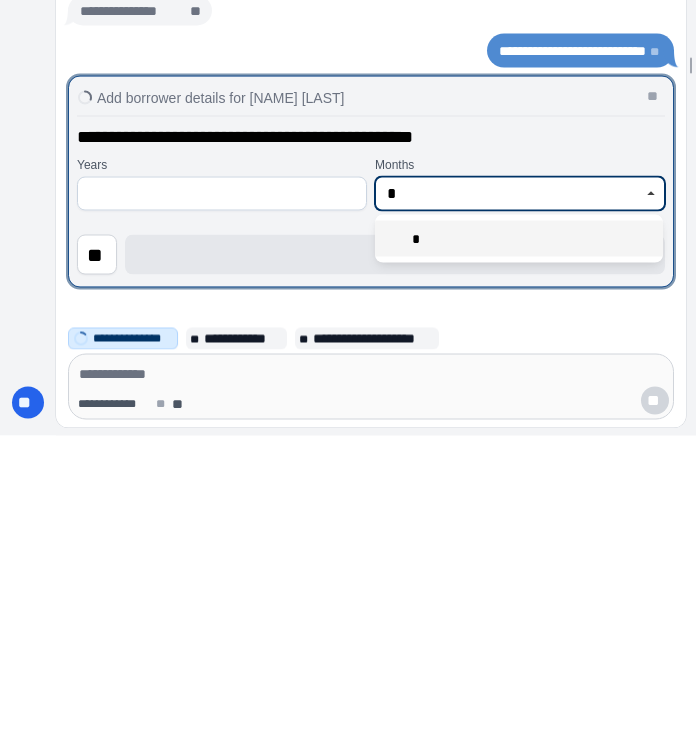 click on "*" at bounding box center (519, 543) 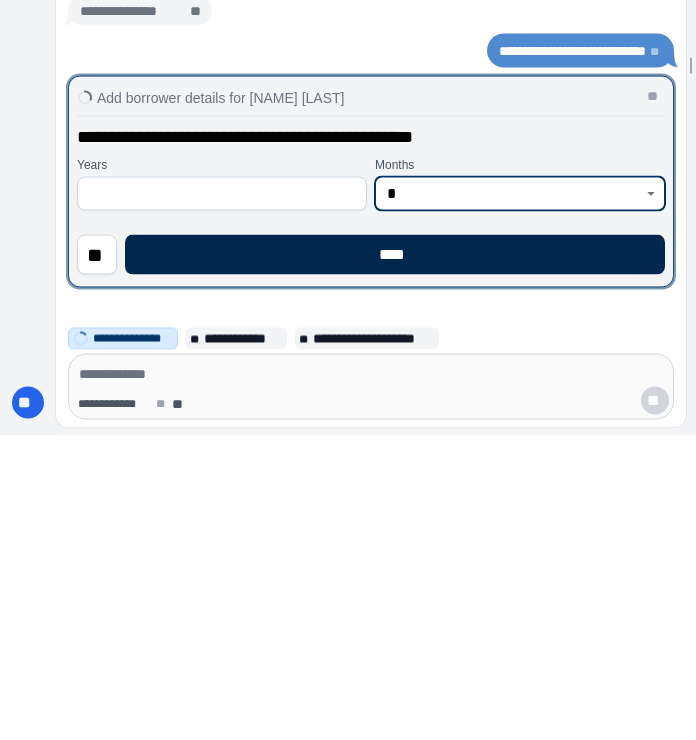 type on "*" 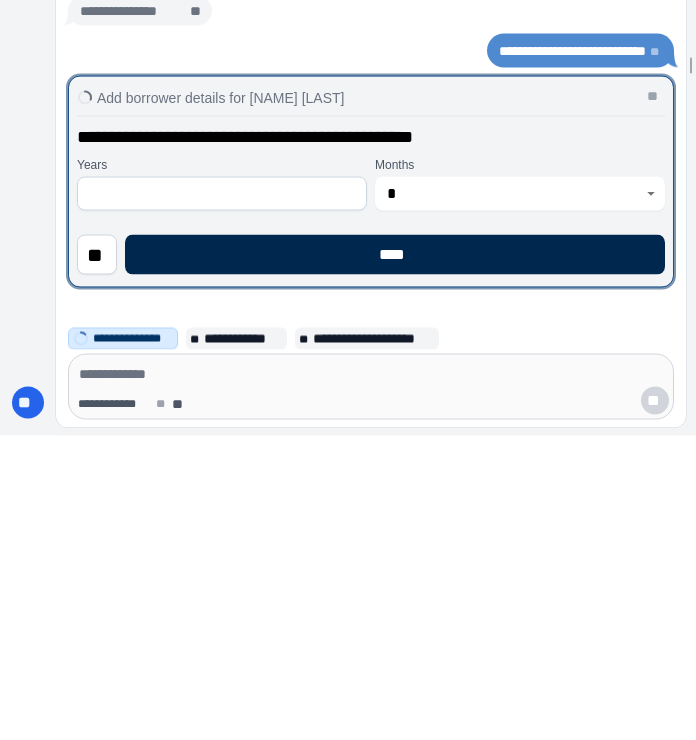 click on "****" at bounding box center [395, 559] 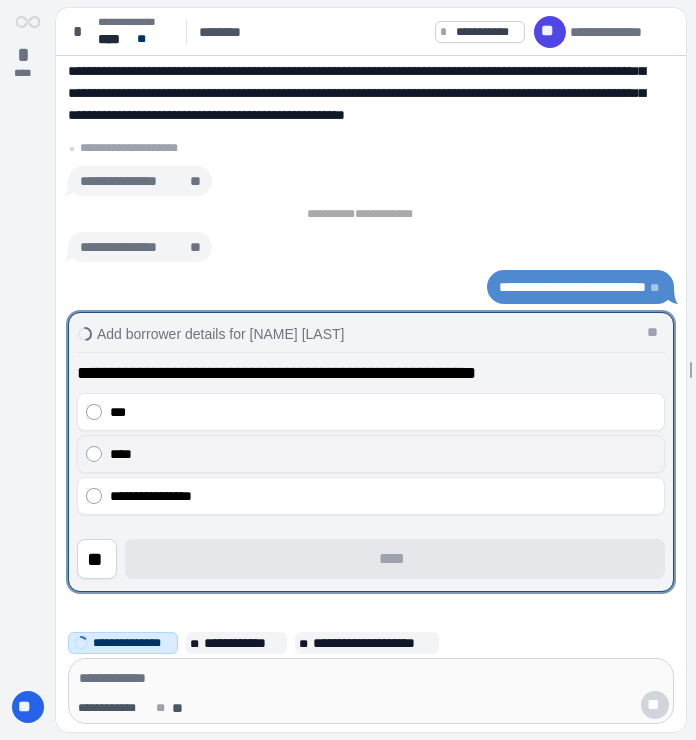 click on "****" at bounding box center [383, 454] 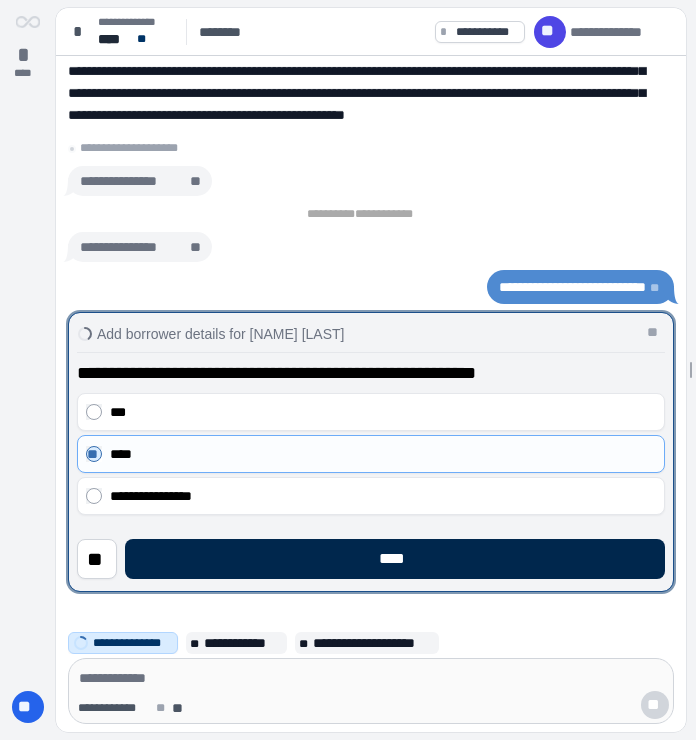 click on "****" at bounding box center (395, 559) 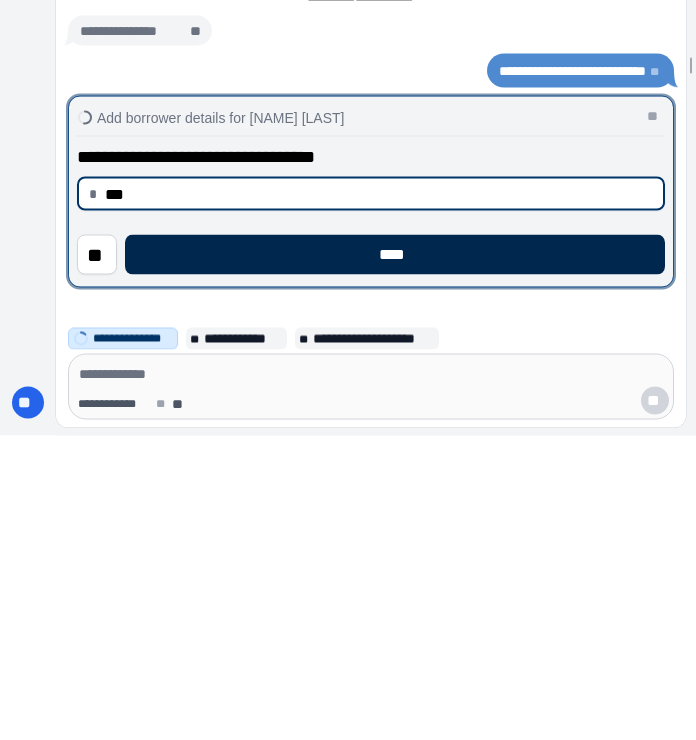 click on "****" at bounding box center (395, 559) 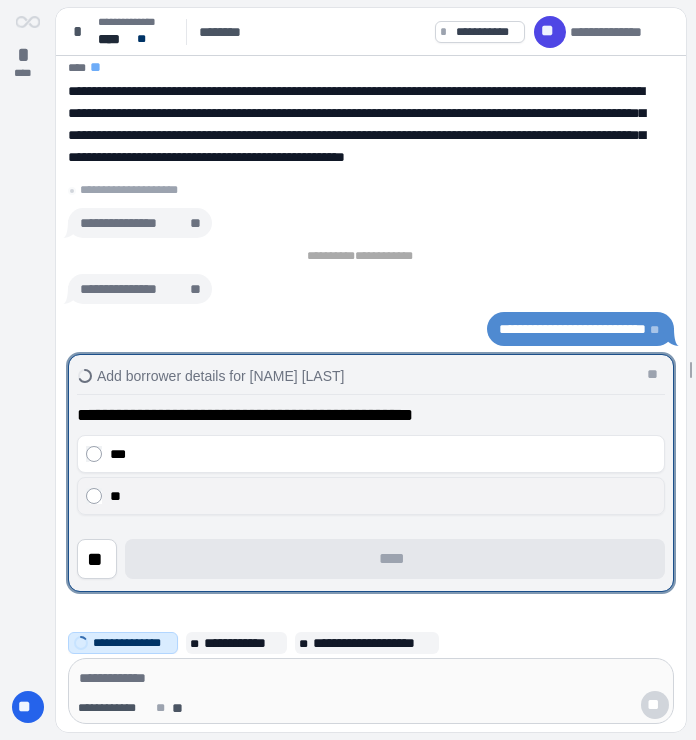 click on "**" at bounding box center (371, 496) 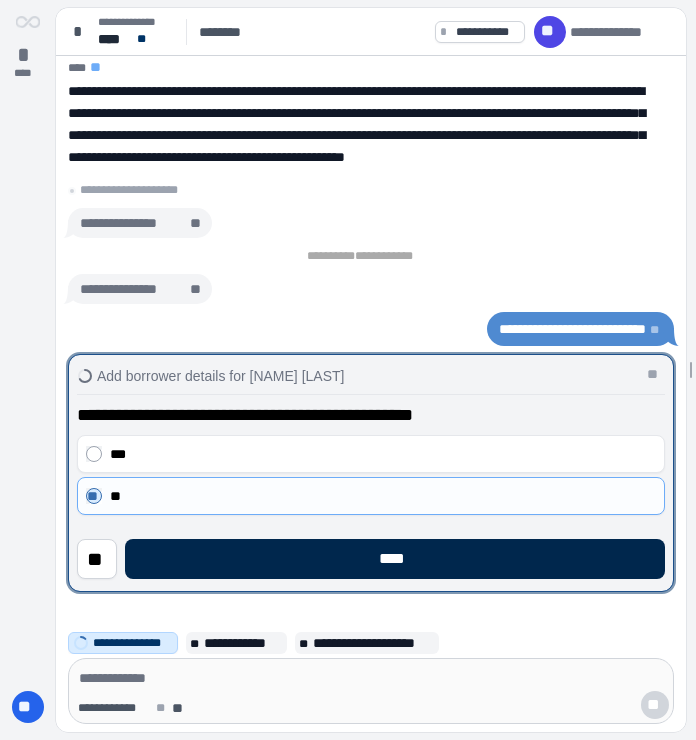 click on "****" at bounding box center (395, 559) 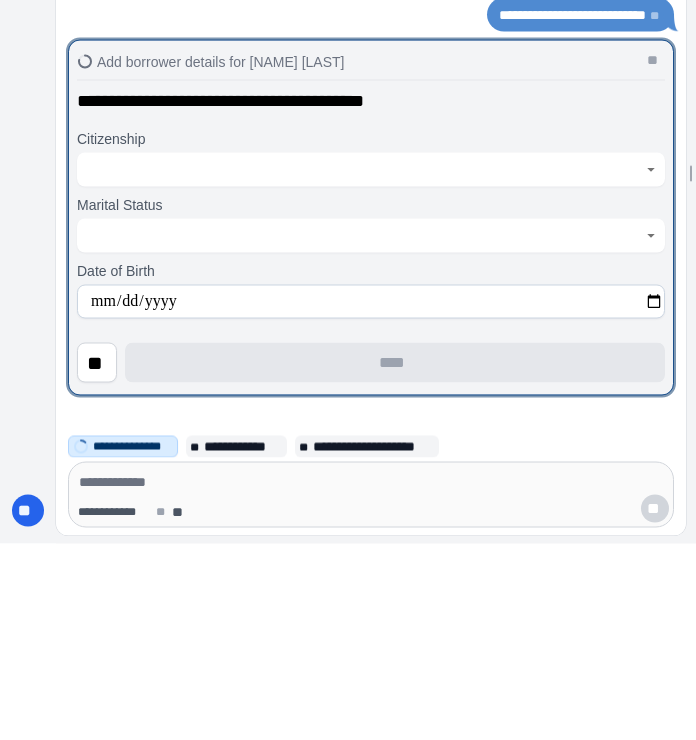 click at bounding box center (360, 366) 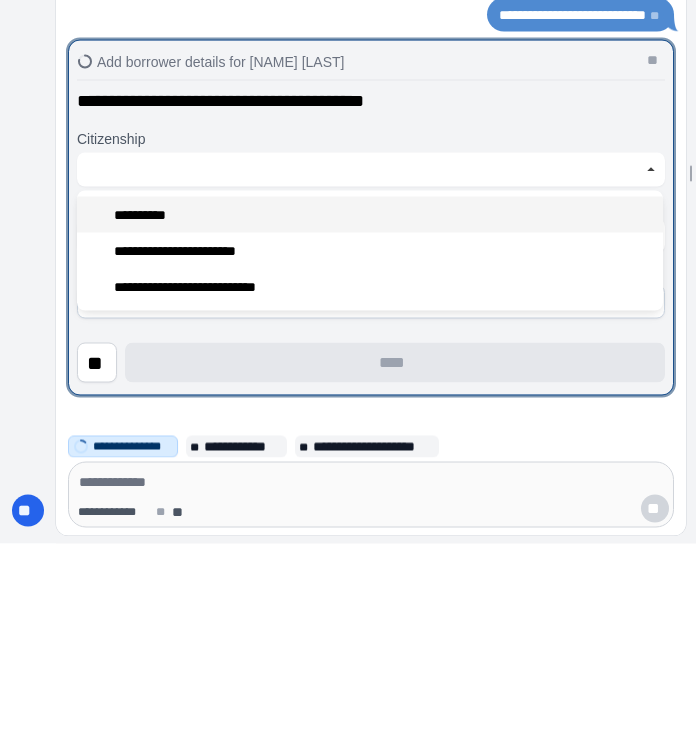 click on "**********" at bounding box center (370, 411) 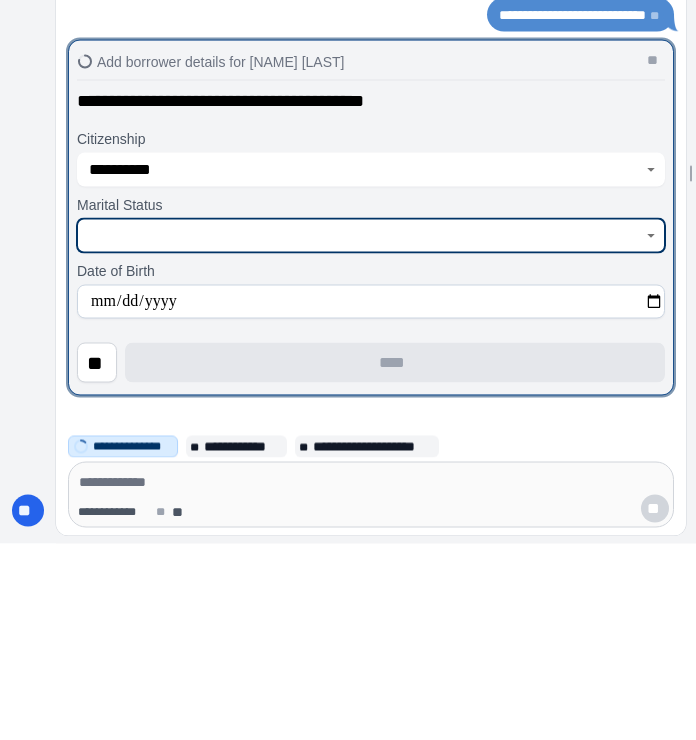 click at bounding box center (360, 432) 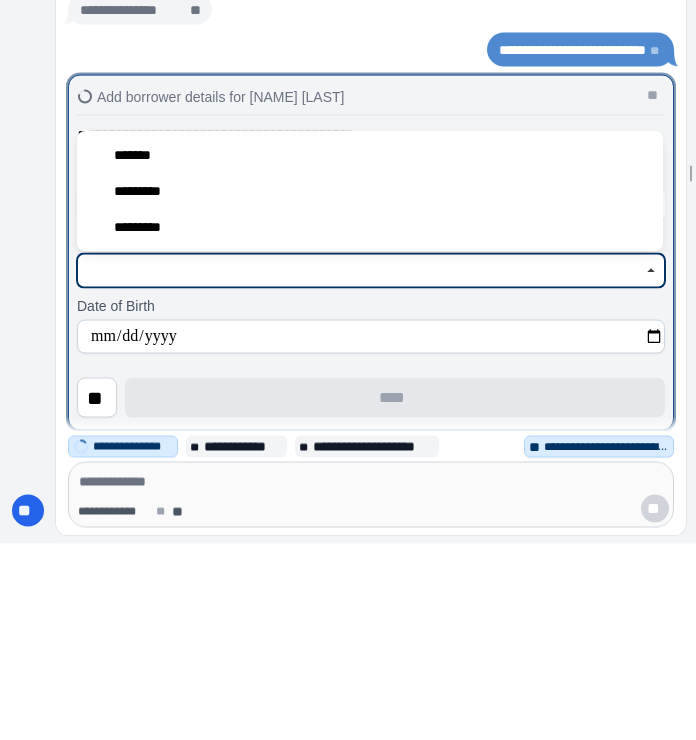 scroll, scrollTop: 36, scrollLeft: 0, axis: vertical 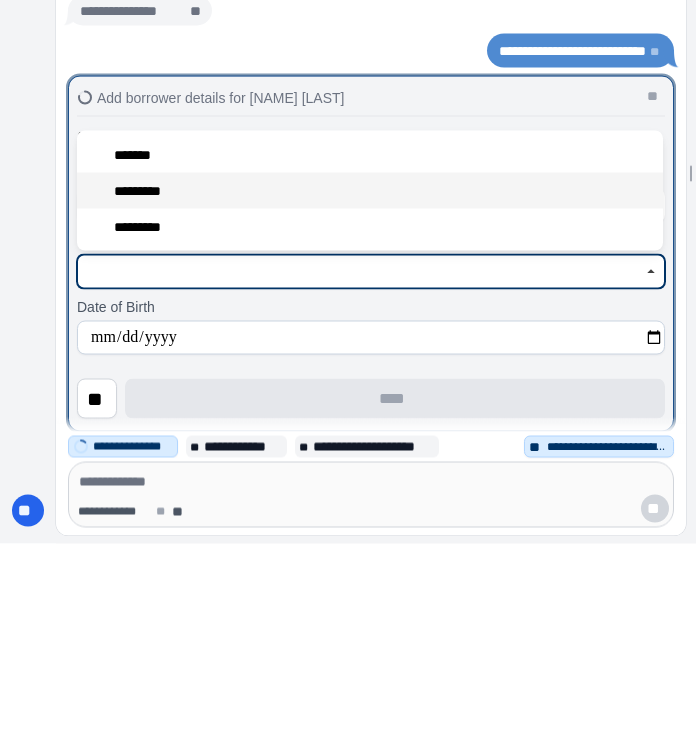 click on "*********" at bounding box center [370, 387] 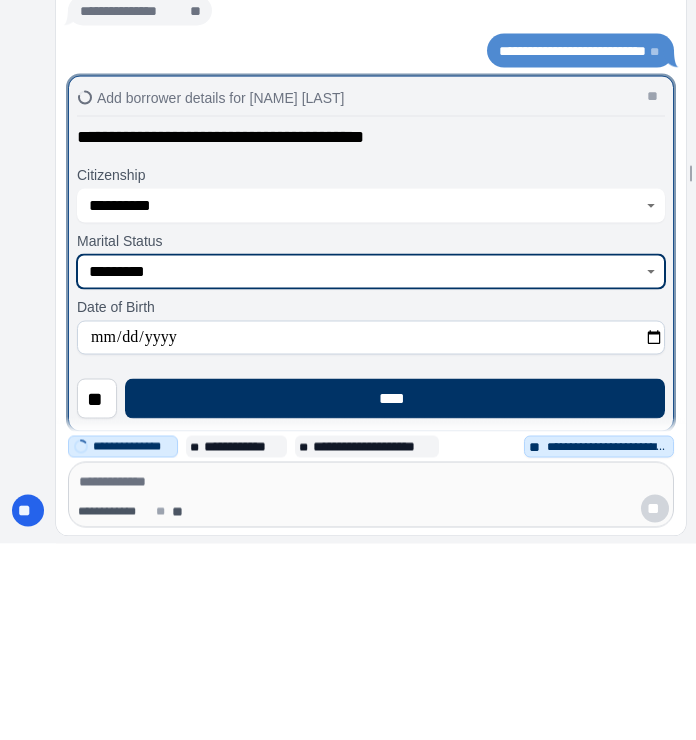 scroll, scrollTop: 0, scrollLeft: 0, axis: both 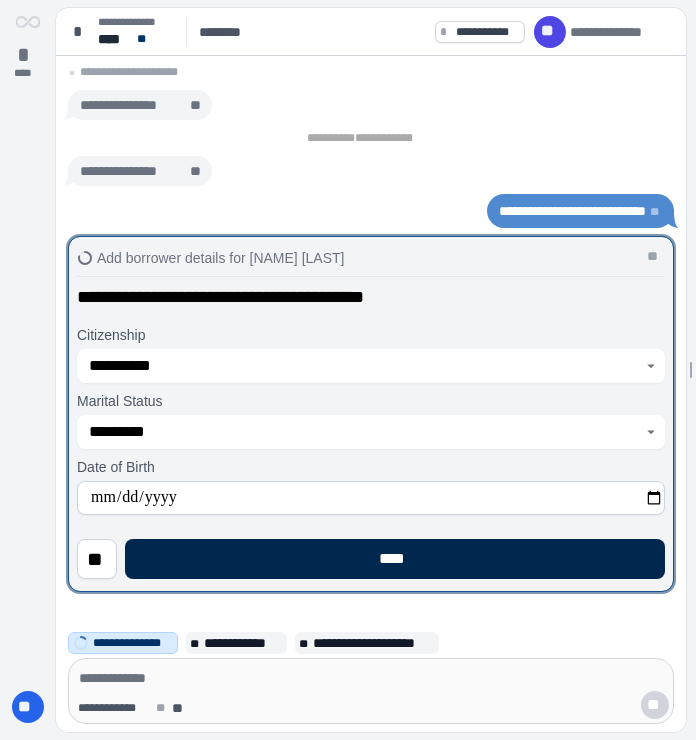 click on "****" at bounding box center [395, 559] 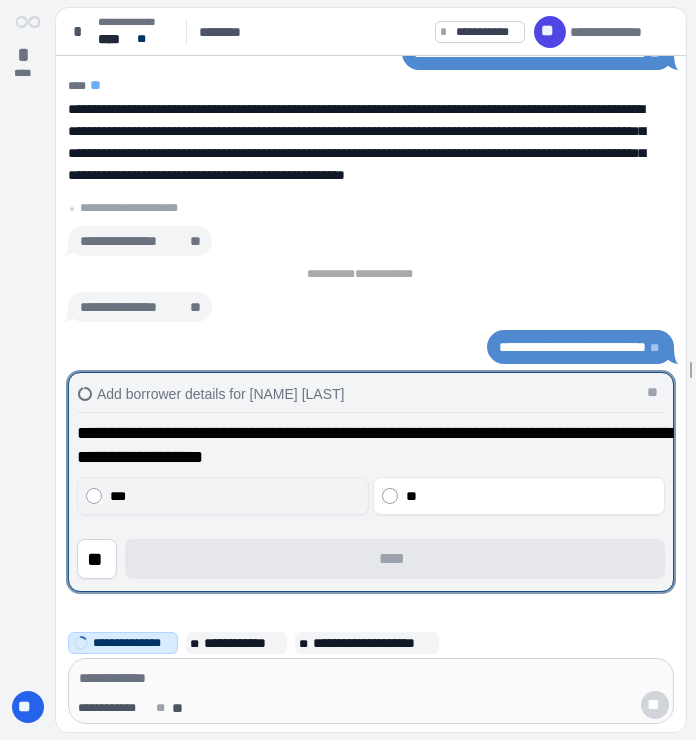 click on "***" at bounding box center [235, 496] 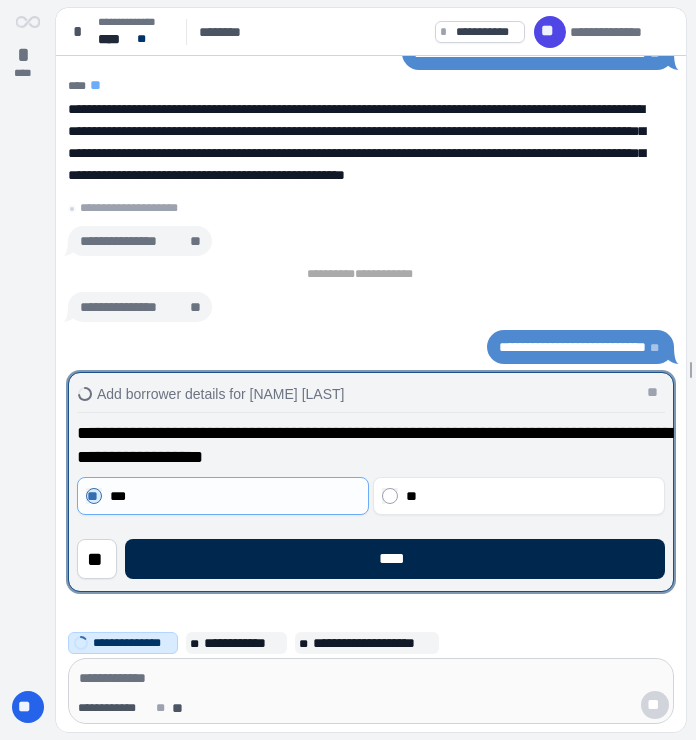 click on "****" at bounding box center (395, 559) 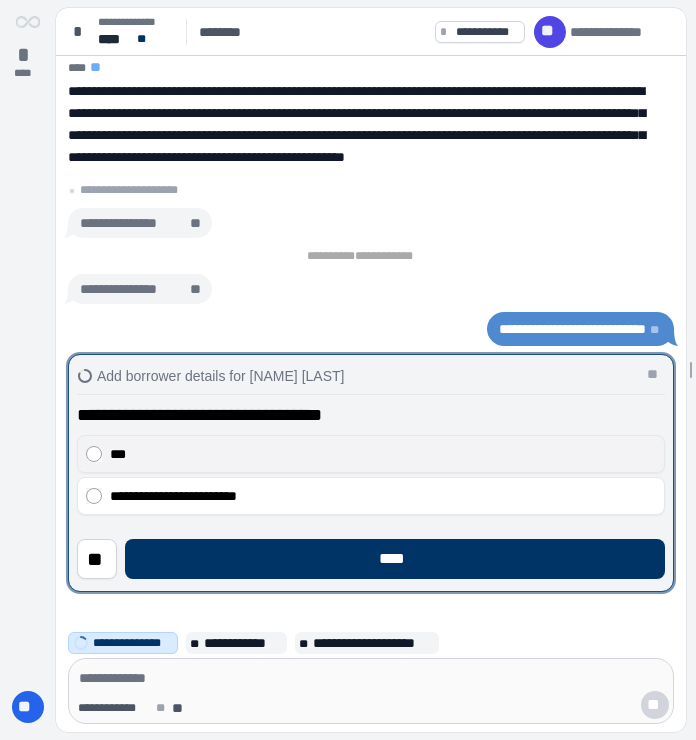 click on "***" at bounding box center (383, 454) 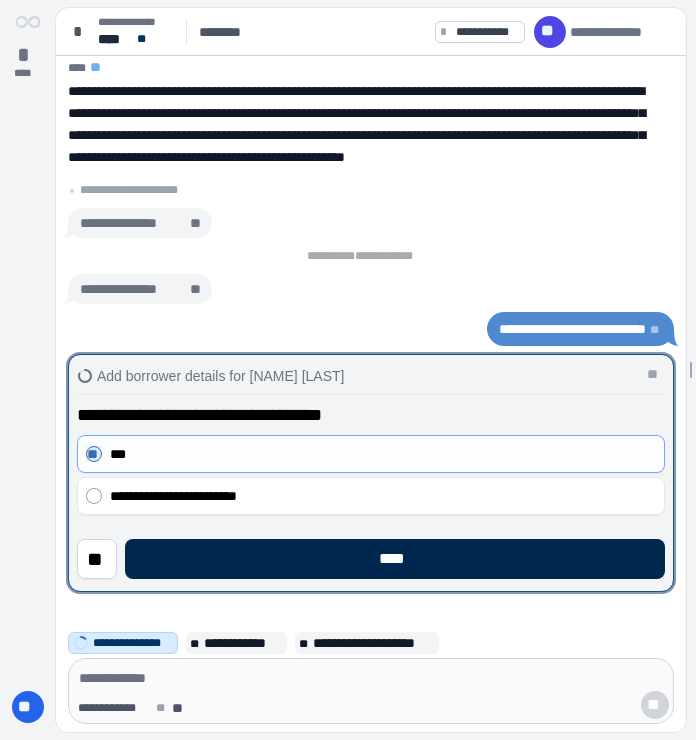 click on "****" at bounding box center [395, 559] 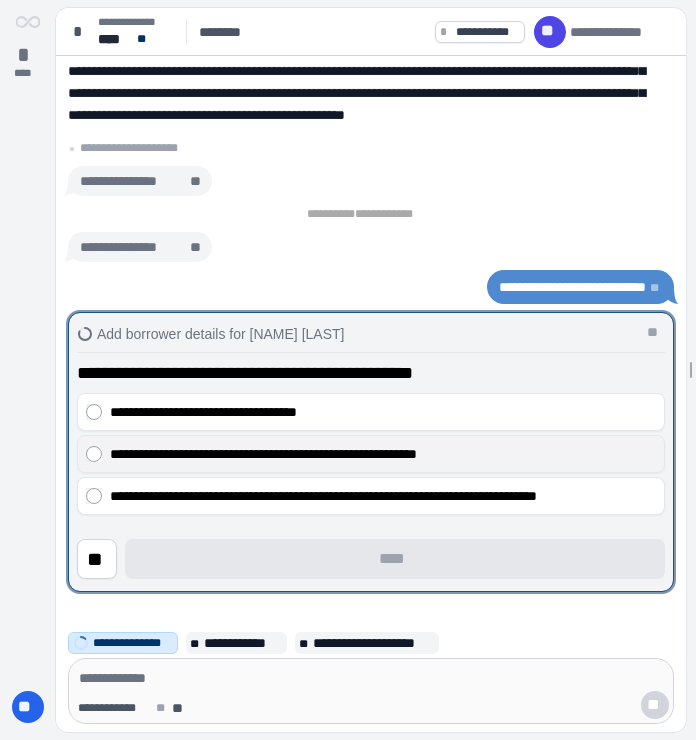 click on "**********" at bounding box center [383, 454] 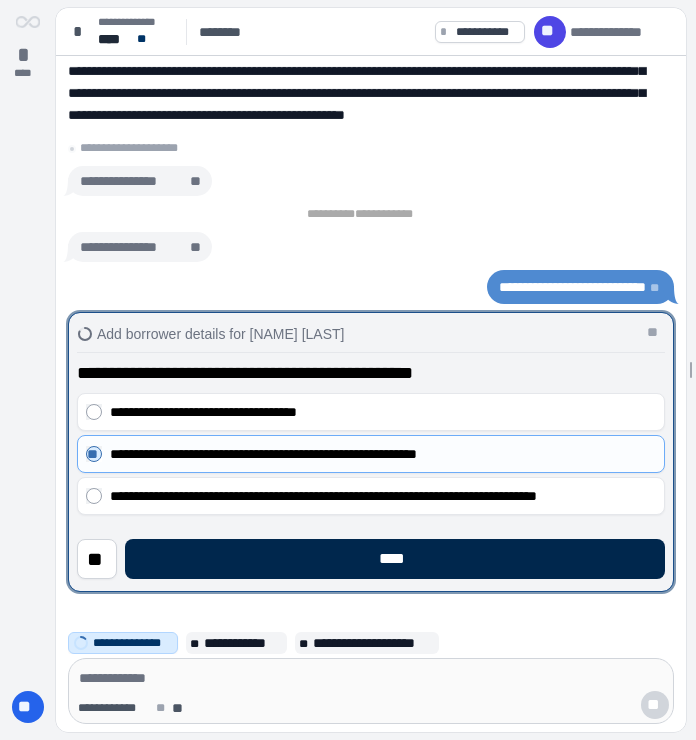 click on "****" at bounding box center (395, 559) 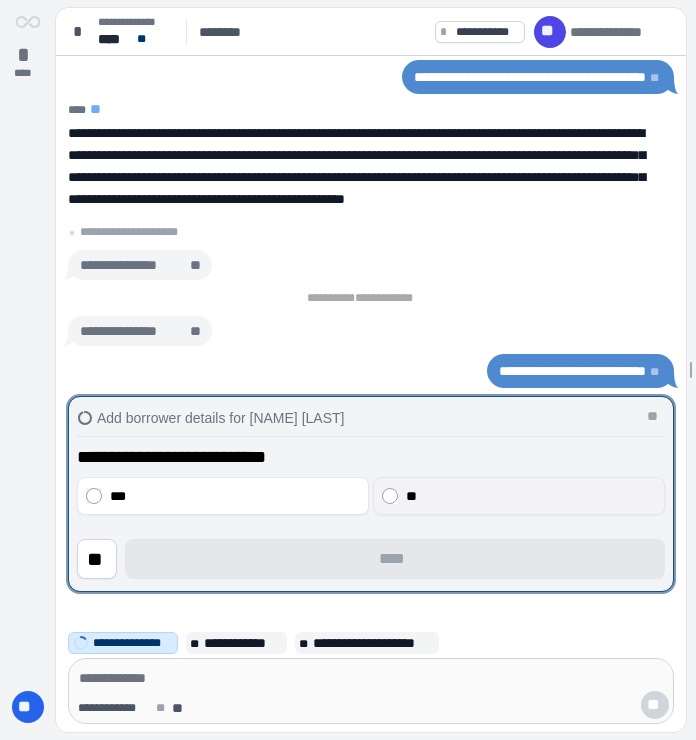 click on "**" at bounding box center (519, 496) 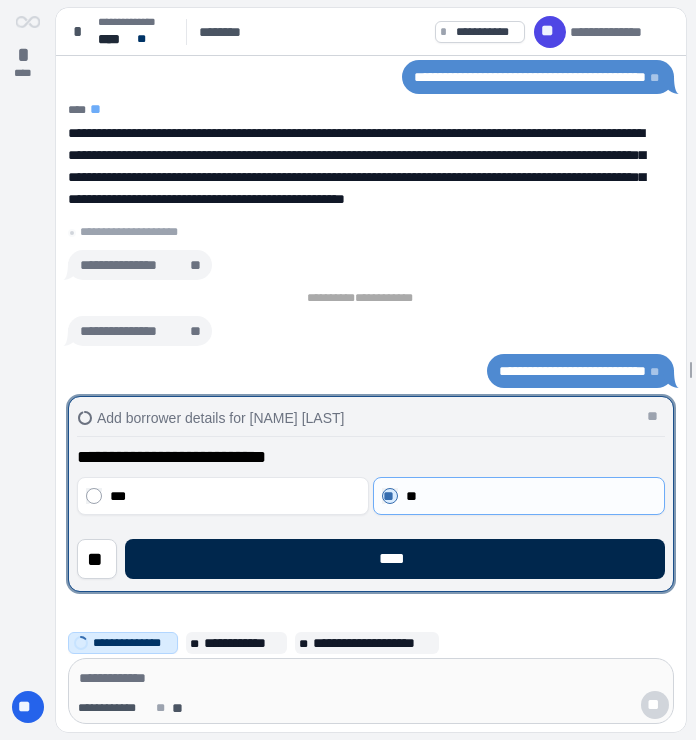 click on "****" at bounding box center [395, 559] 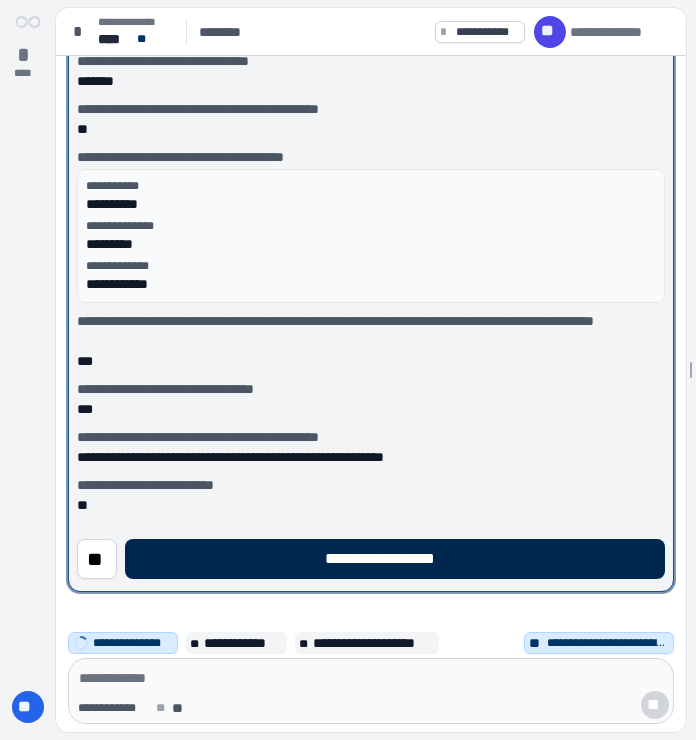 click on "**********" at bounding box center [395, 559] 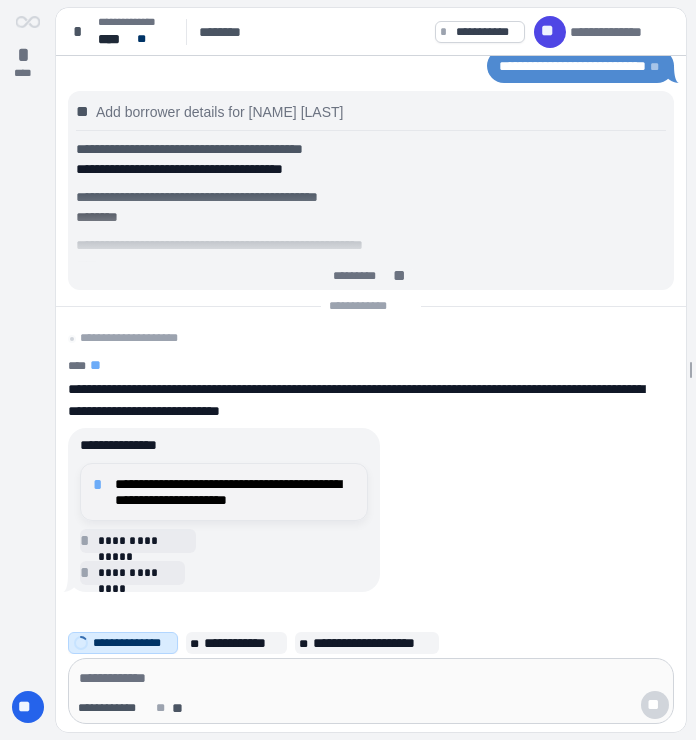 click on "**********" at bounding box center (235, 492) 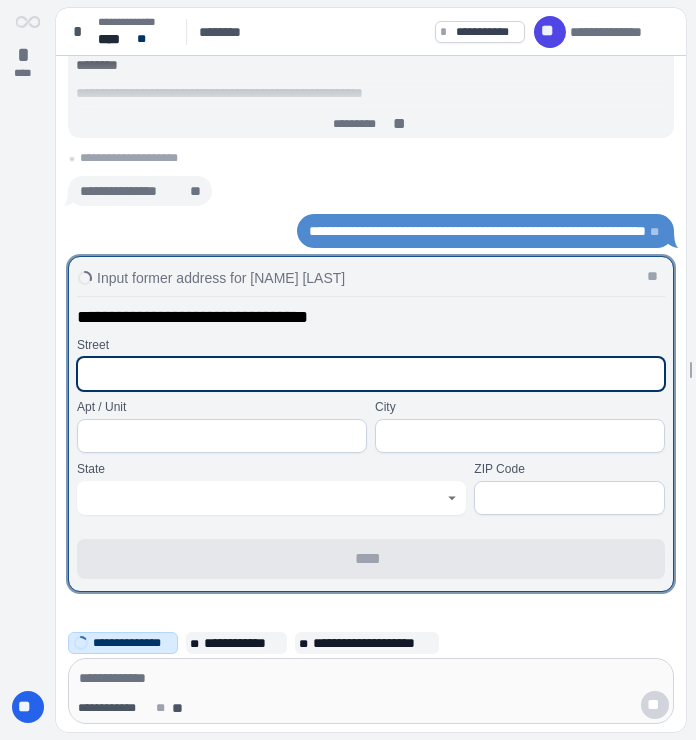 click at bounding box center (371, 374) 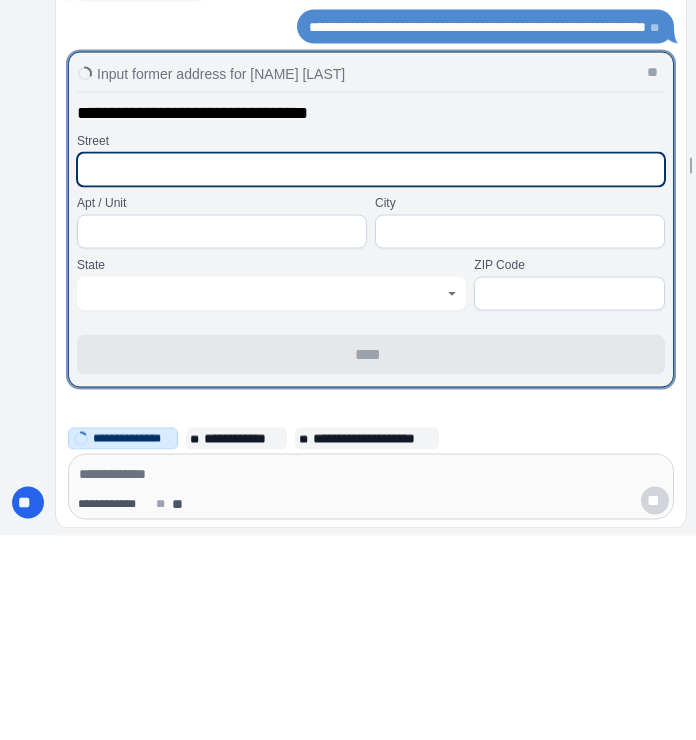 type on "**********" 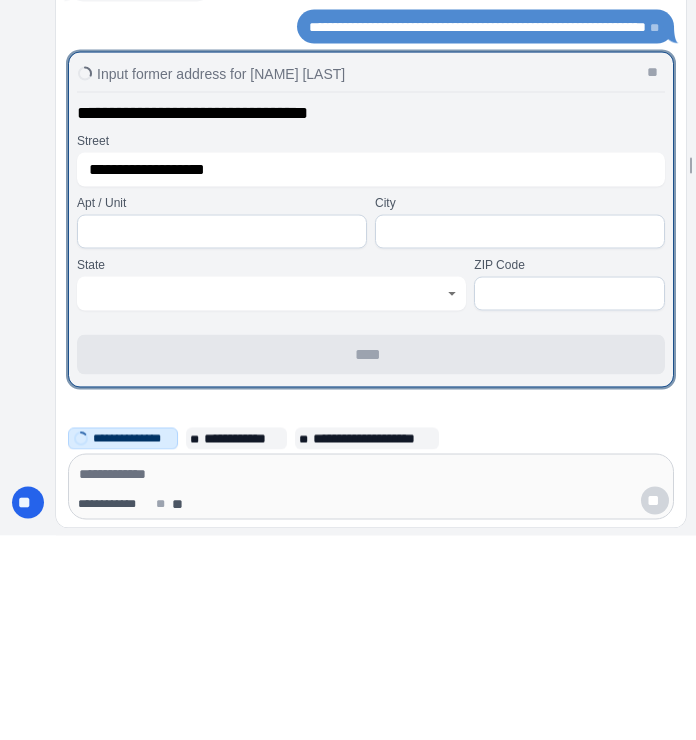 type on "**********" 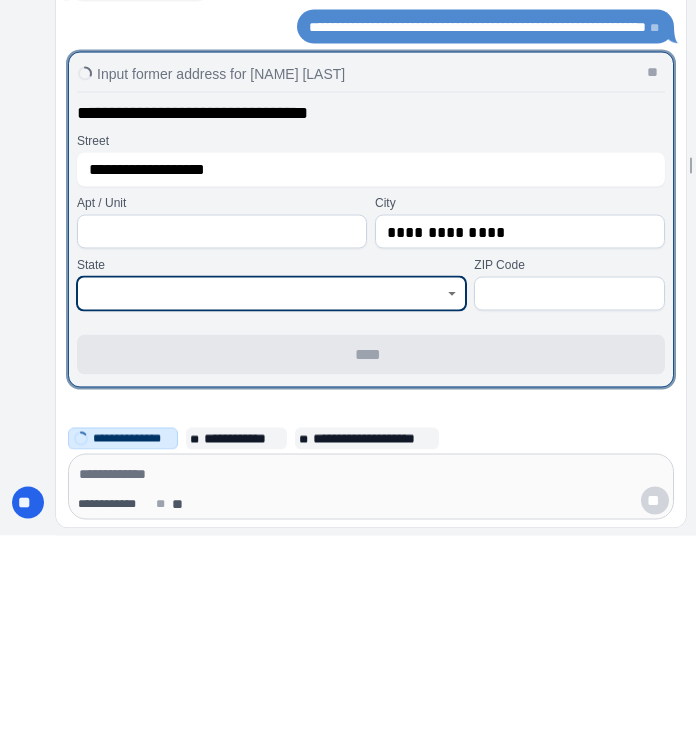 type on "**" 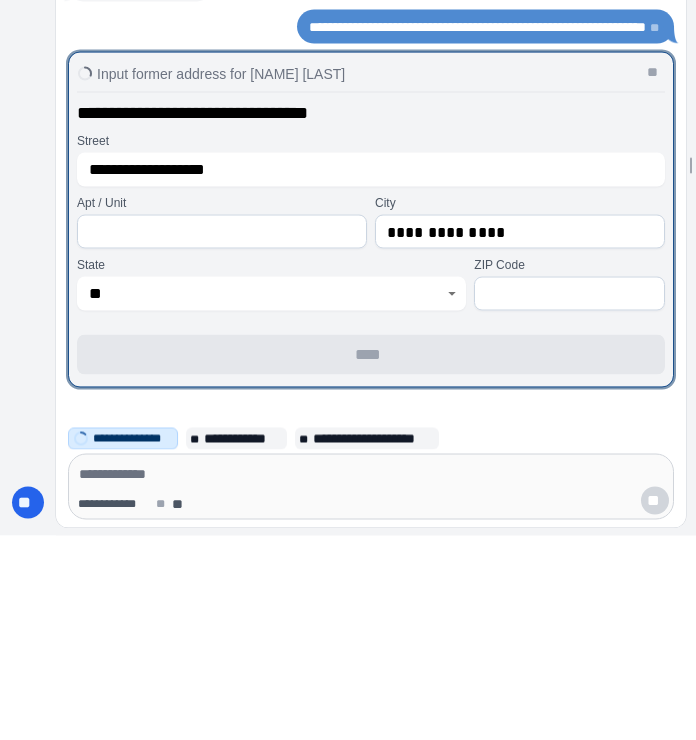 type on "*****" 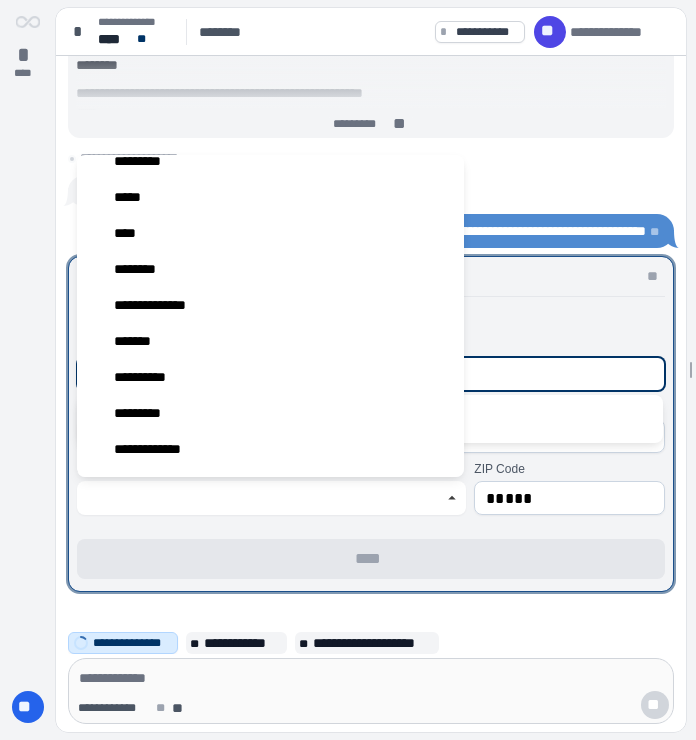 scroll, scrollTop: 1672, scrollLeft: 0, axis: vertical 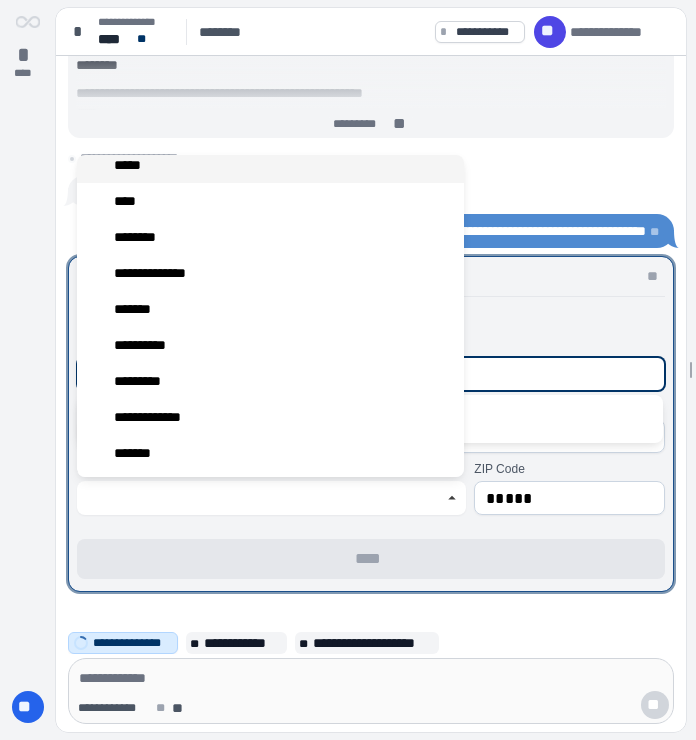 click on "*****" at bounding box center (270, 165) 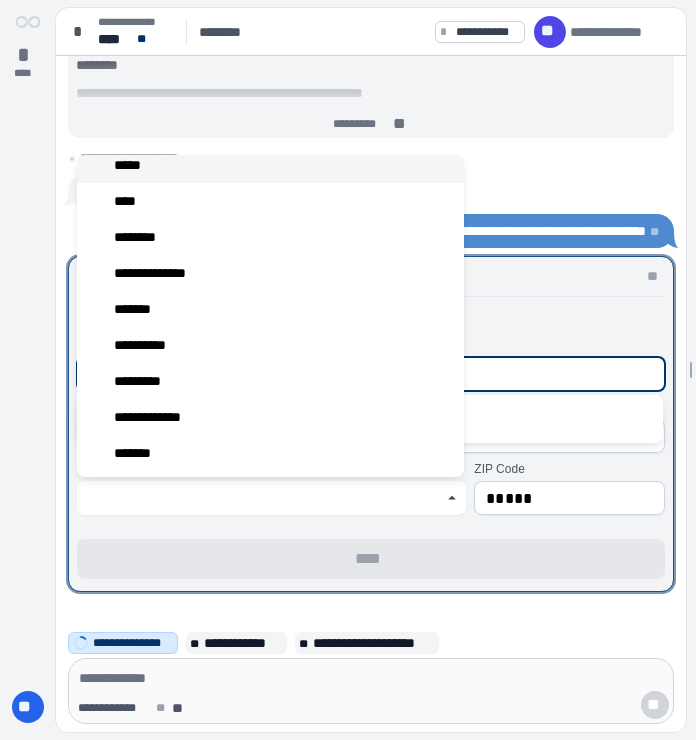 type on "*****" 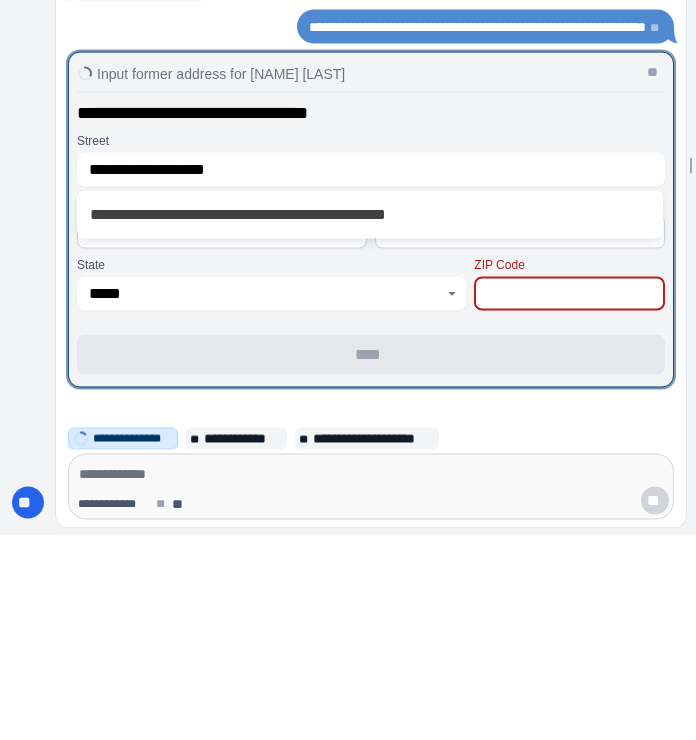click at bounding box center [569, 498] 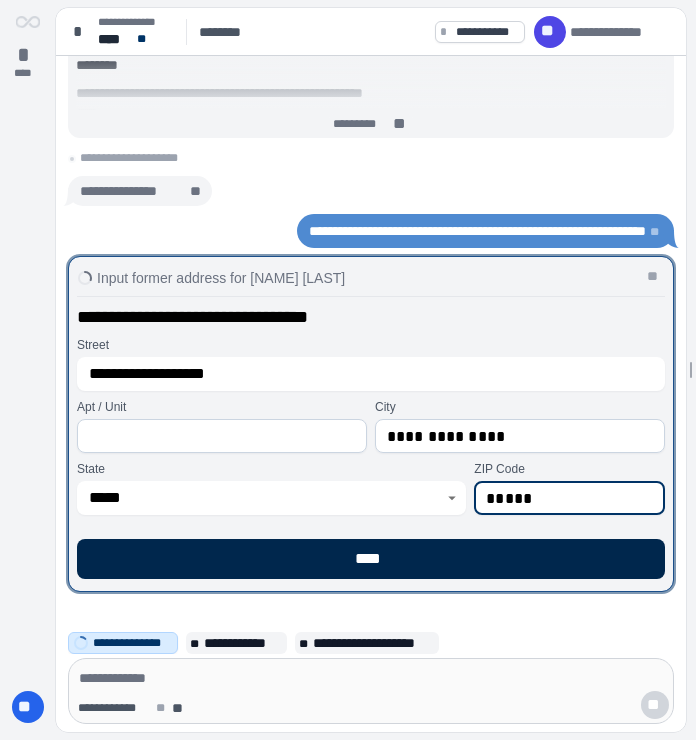 type on "*****" 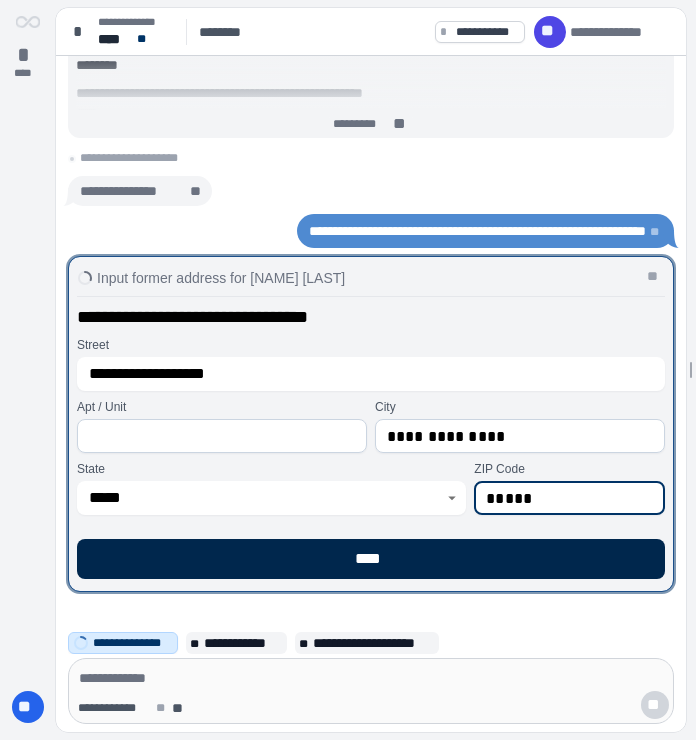 click on "****" at bounding box center (371, 559) 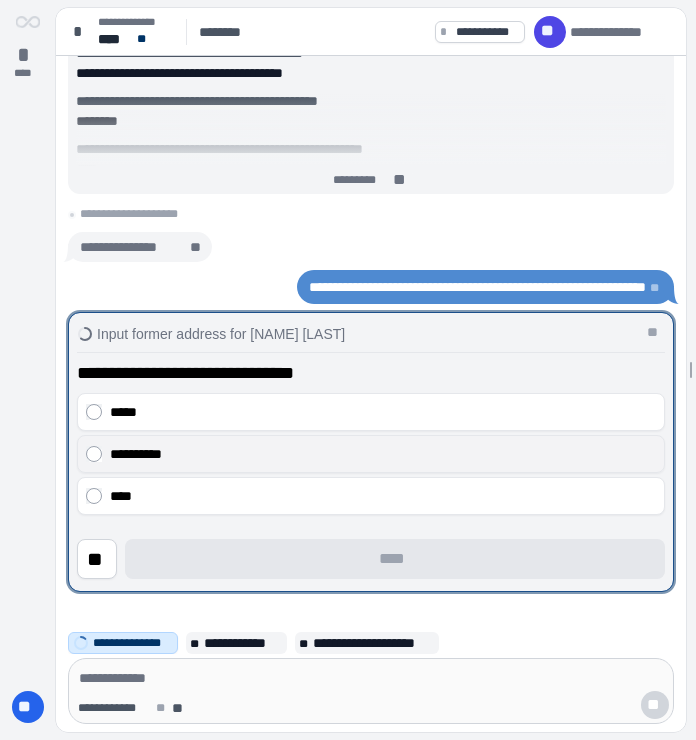 click on "**********" at bounding box center (371, 454) 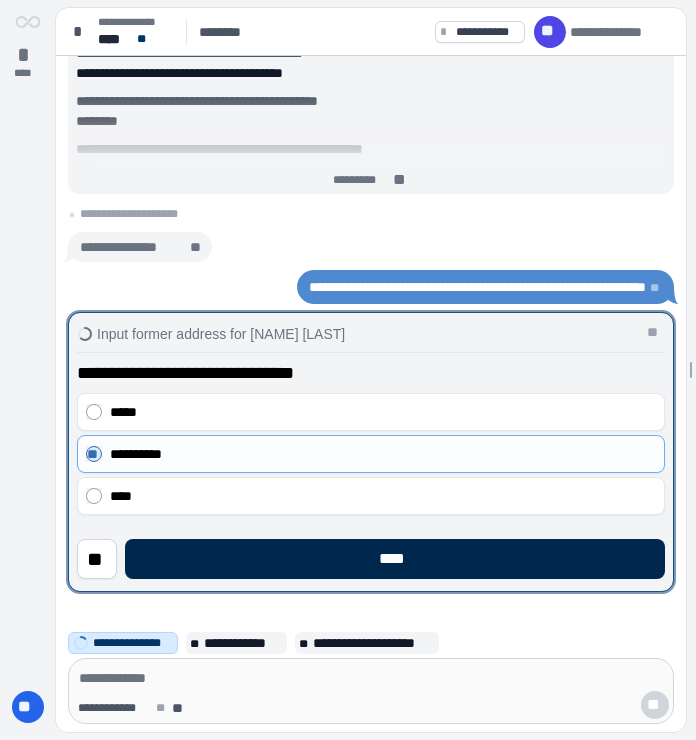 click on "****" at bounding box center (395, 559) 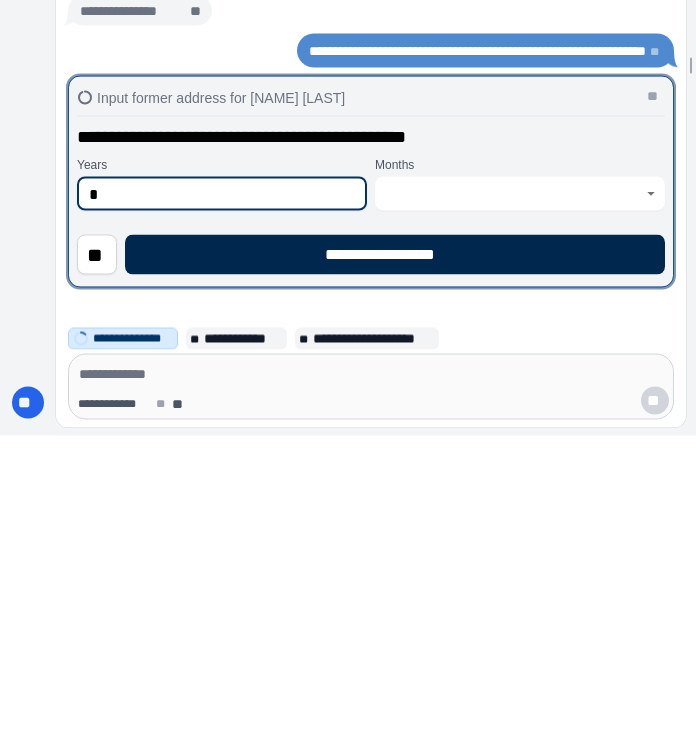 type on "*" 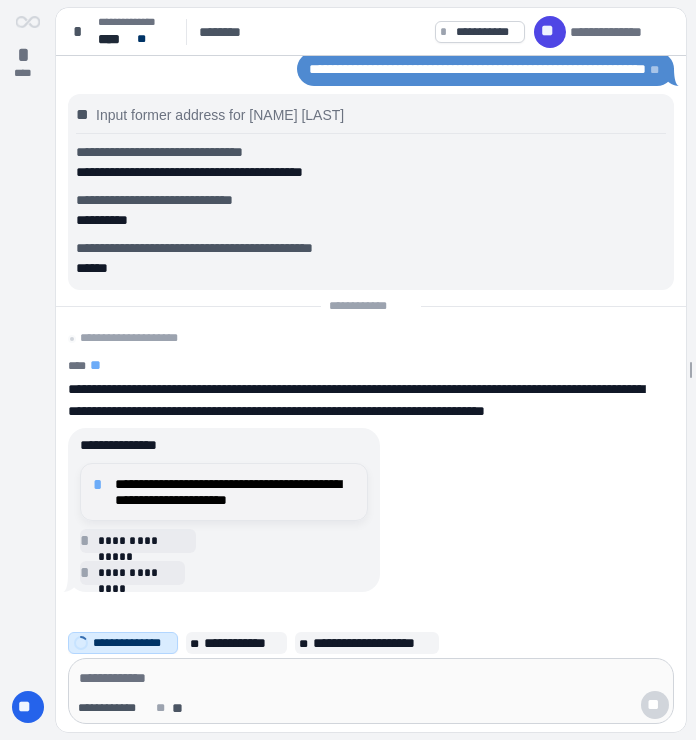 click on "**********" at bounding box center [235, 492] 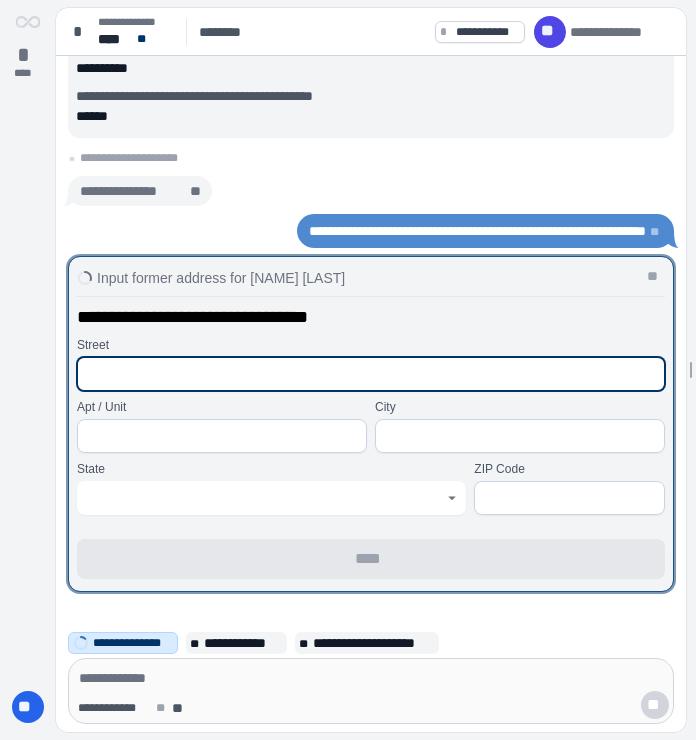 click at bounding box center [371, 374] 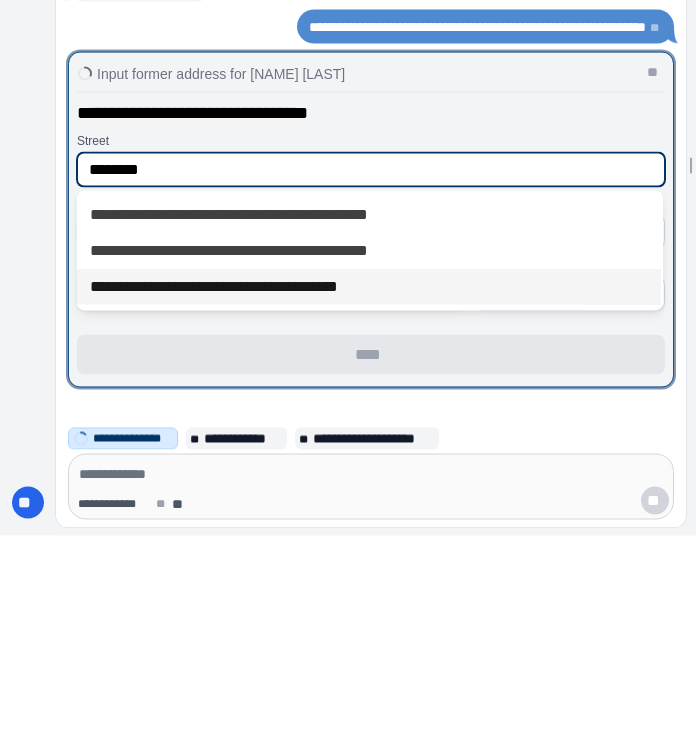 click on "**********" at bounding box center (369, 491) 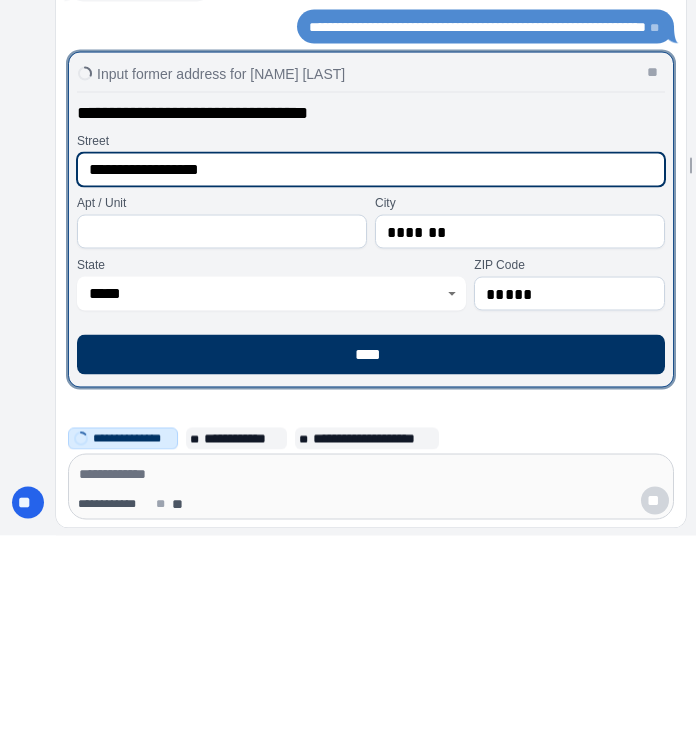 type on "**********" 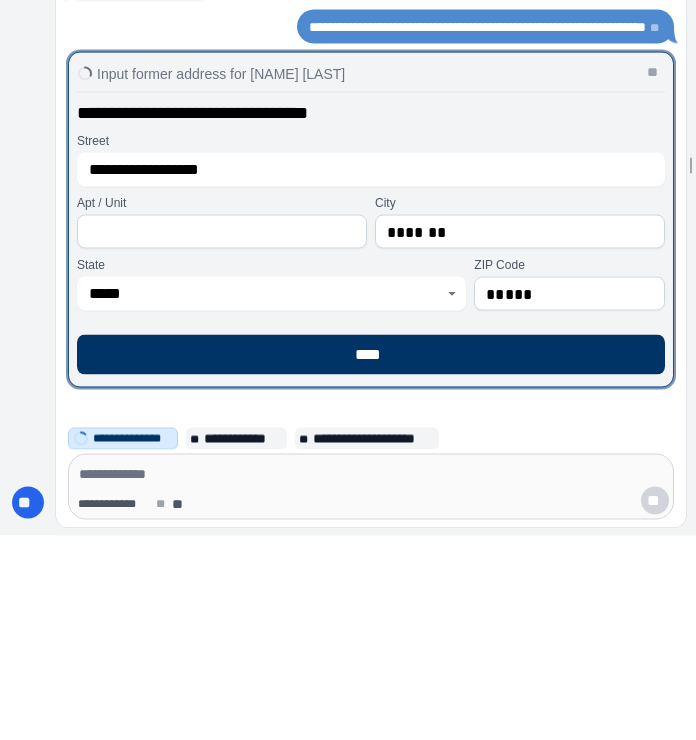 click at bounding box center [222, 436] 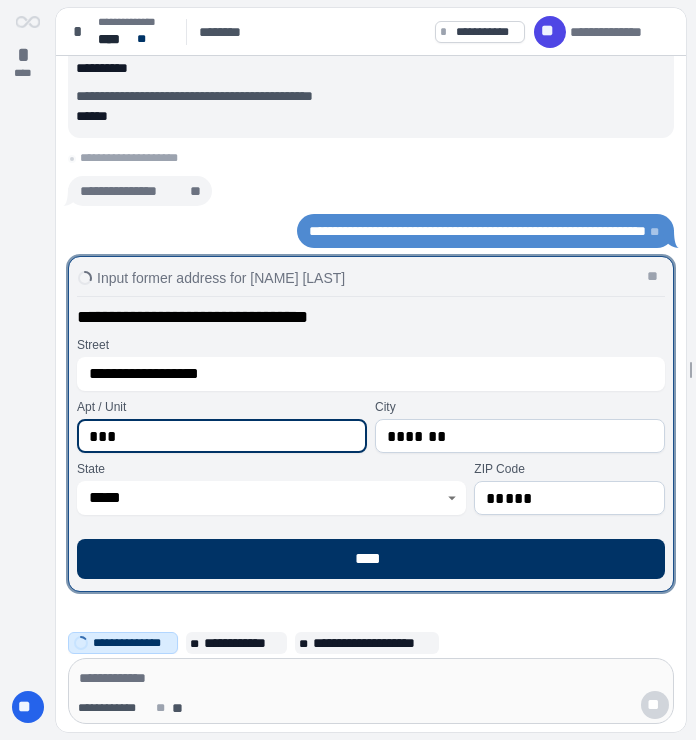click on "***" at bounding box center (222, 436) 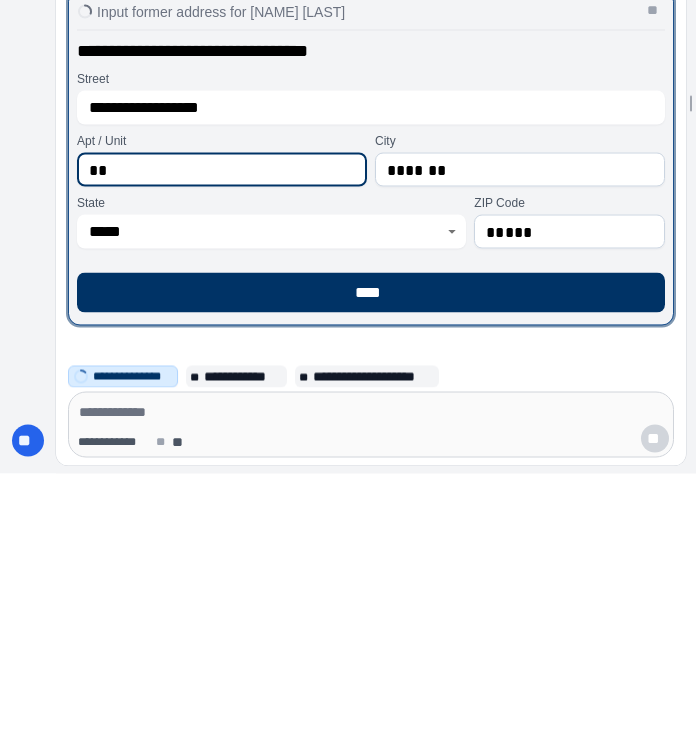 type on "*" 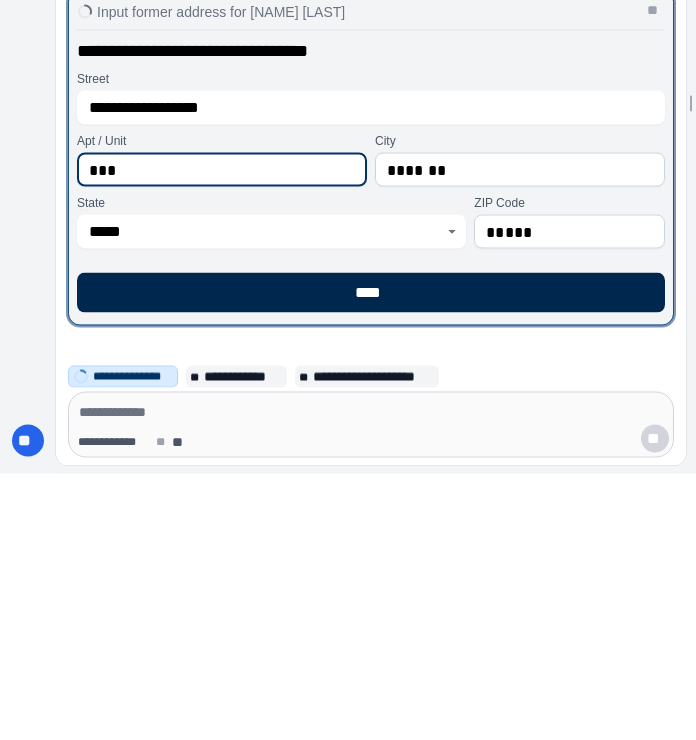 type on "***" 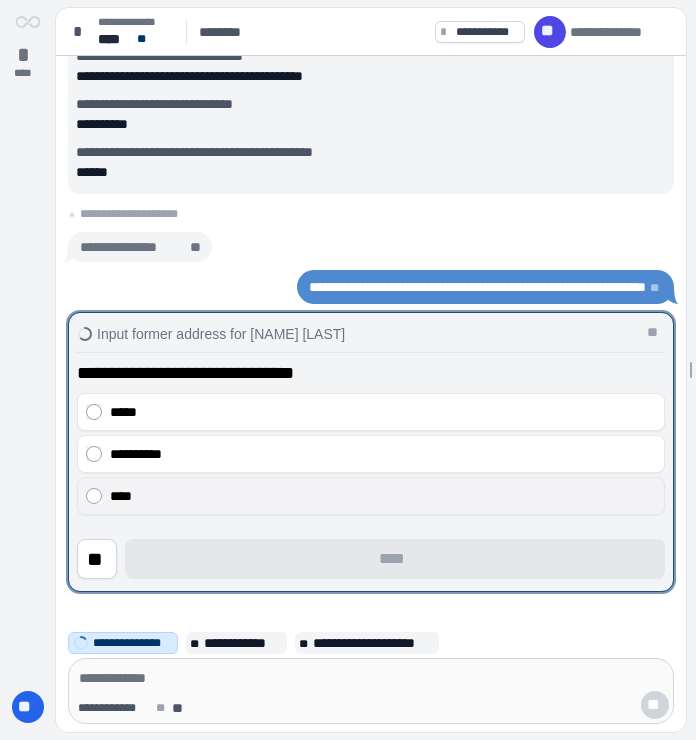 click on "****" at bounding box center (383, 496) 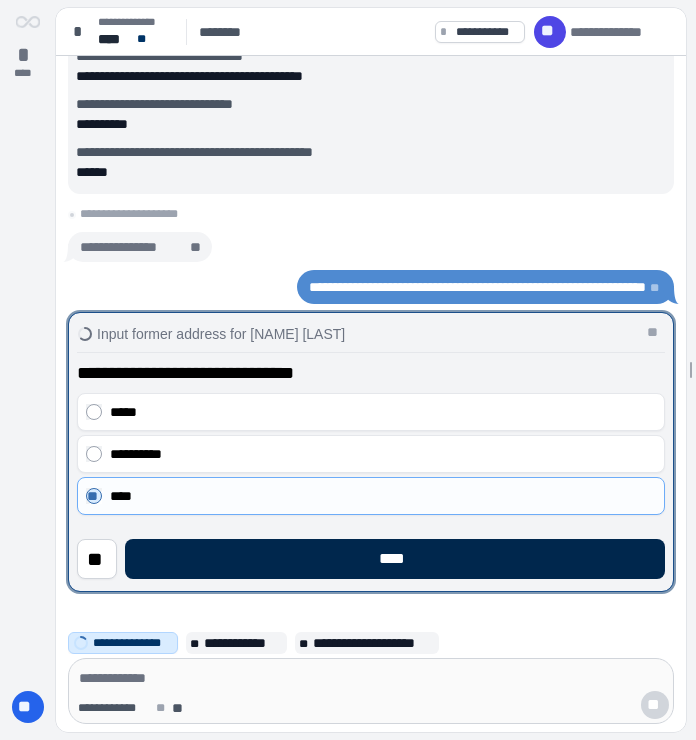 click on "****" at bounding box center (395, 559) 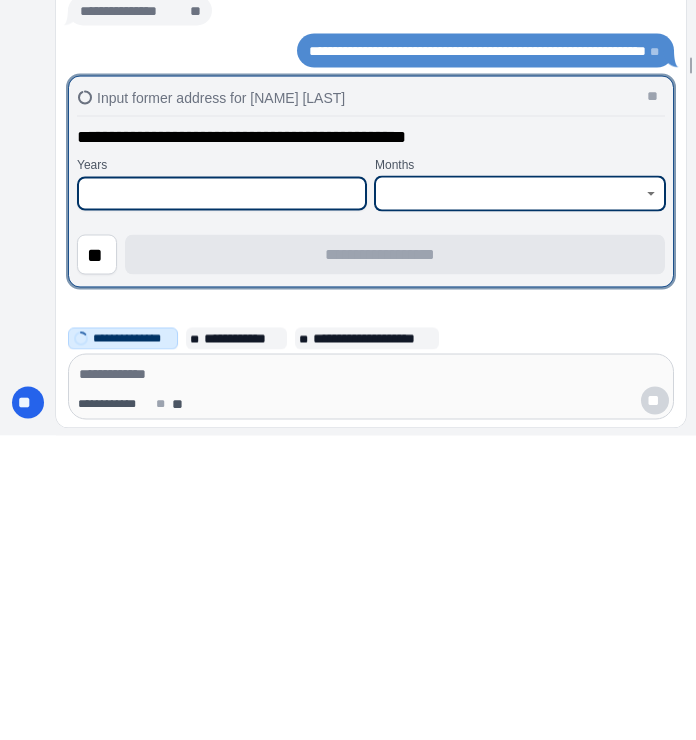 click at bounding box center (509, 498) 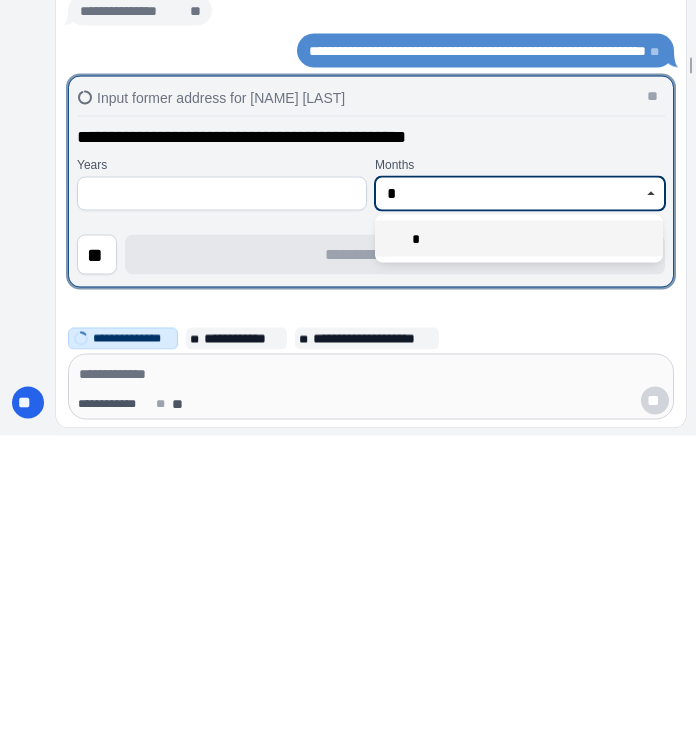 click on "*" at bounding box center [519, 543] 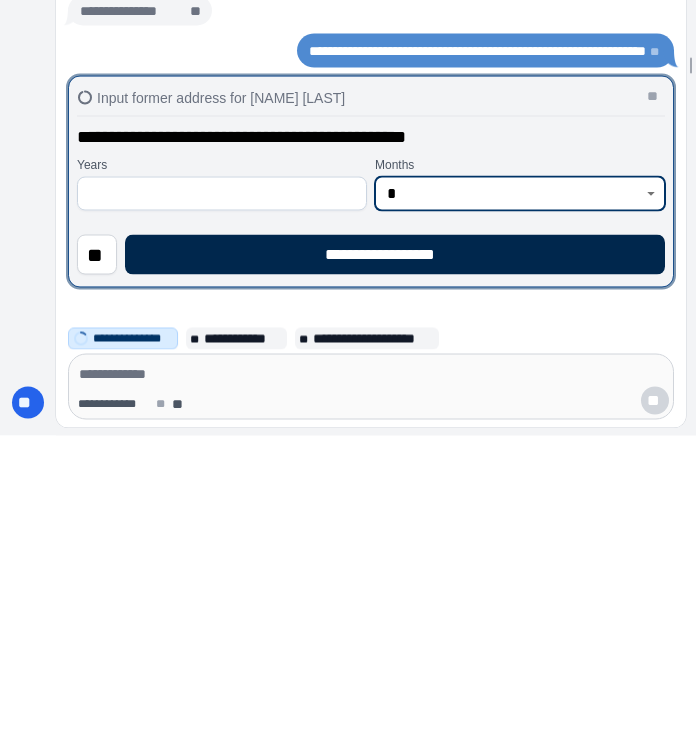 type on "*" 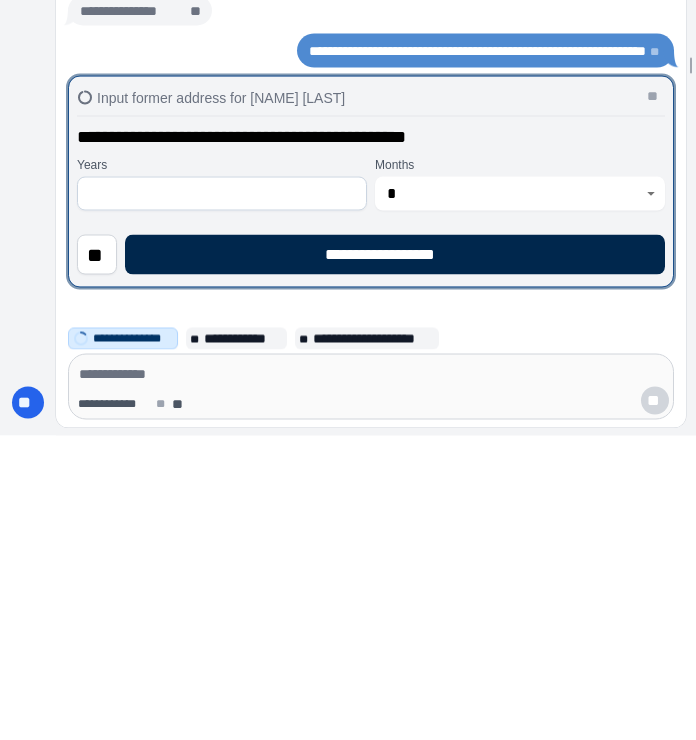 click on "**********" at bounding box center [395, 559] 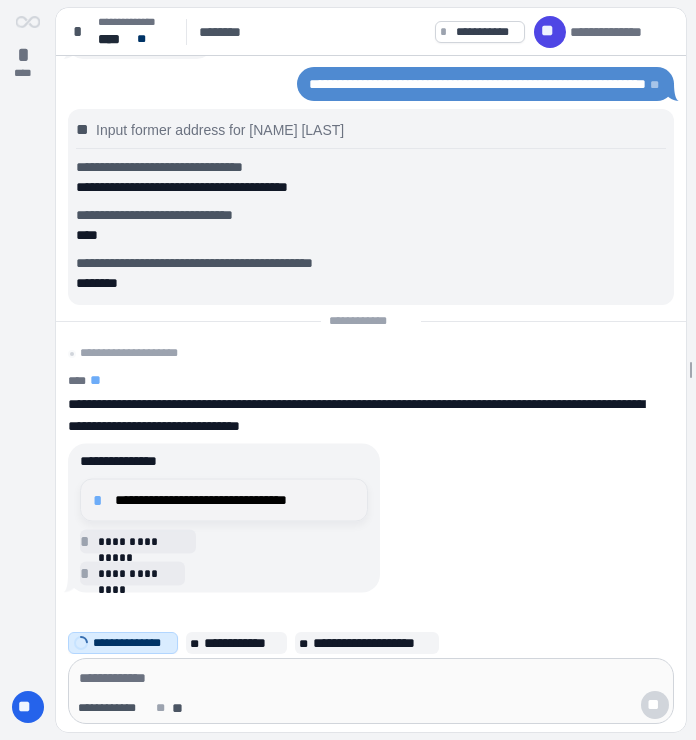click on "**********" at bounding box center (224, 500) 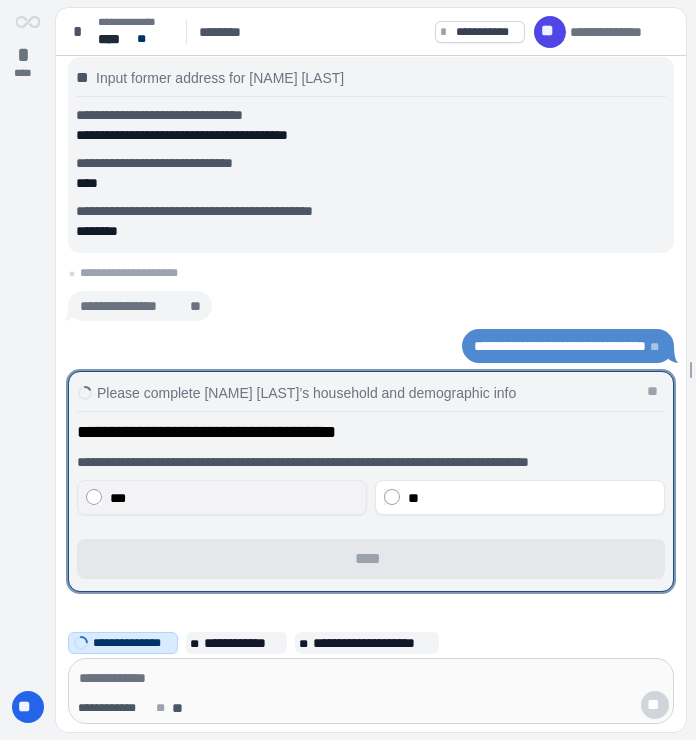click on "***" at bounding box center (222, 497) 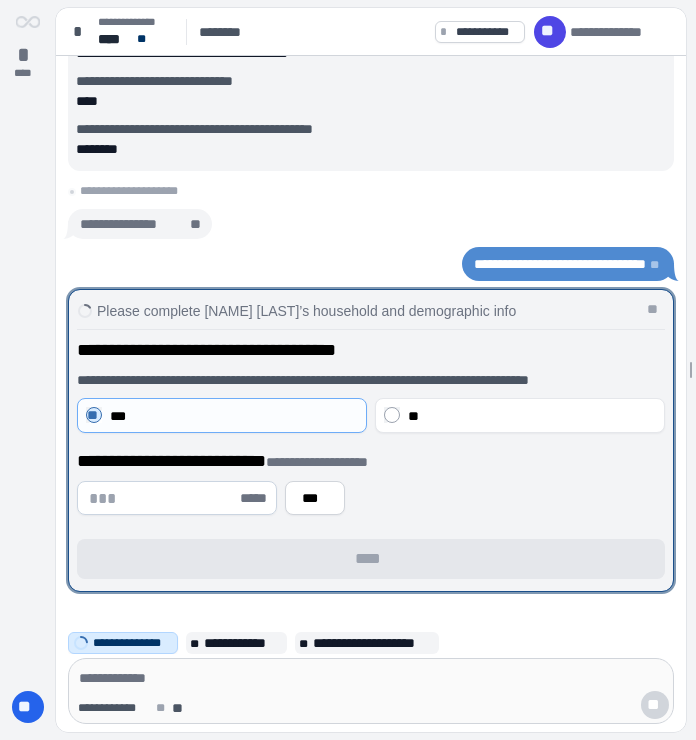 click at bounding box center (162, 498) 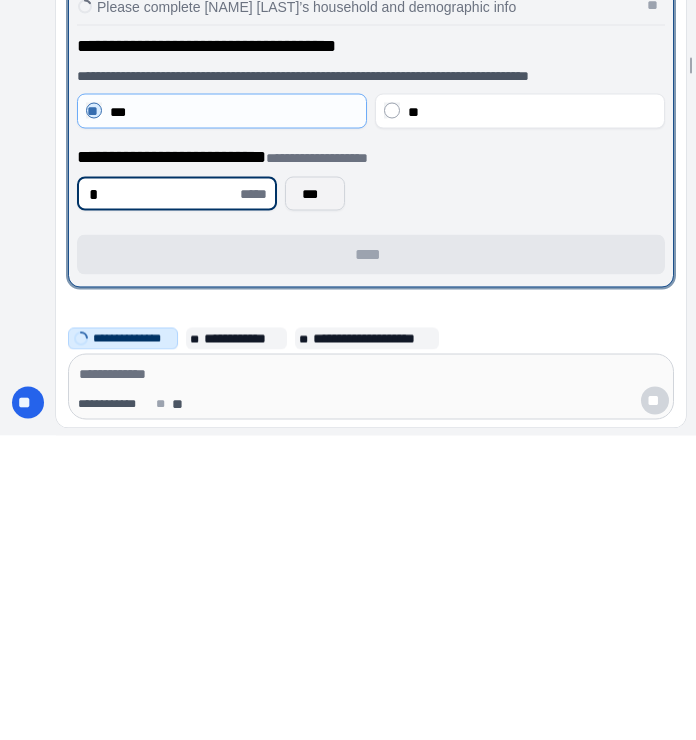type on "*" 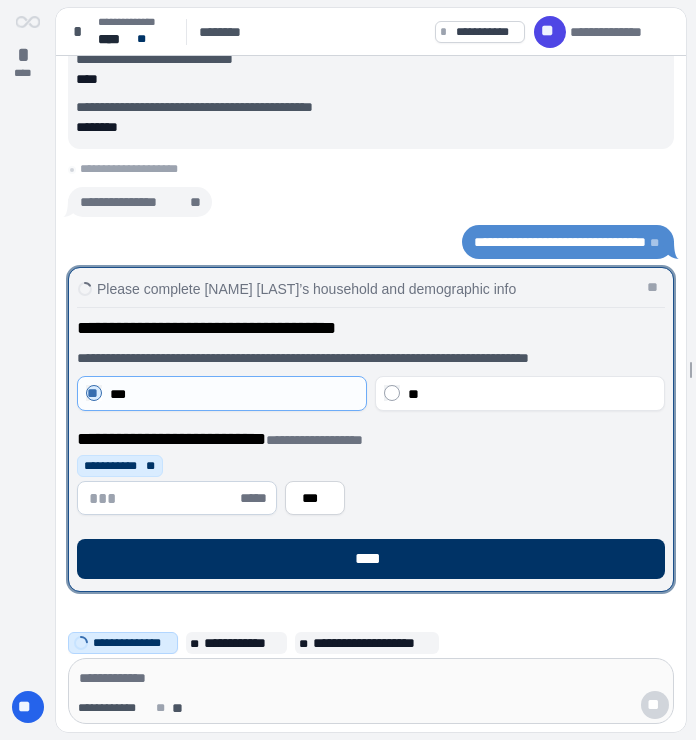 click at bounding box center [162, 498] 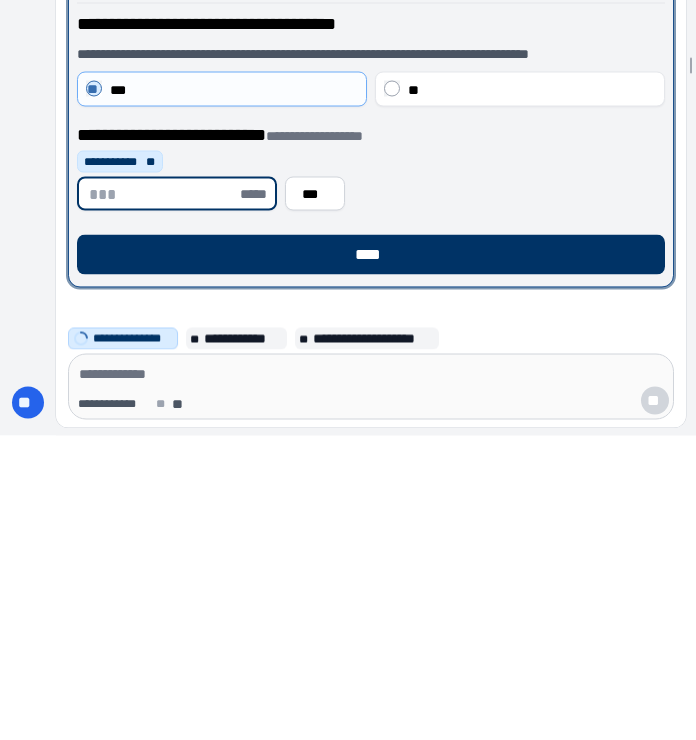 click on "*****" at bounding box center [256, 498] 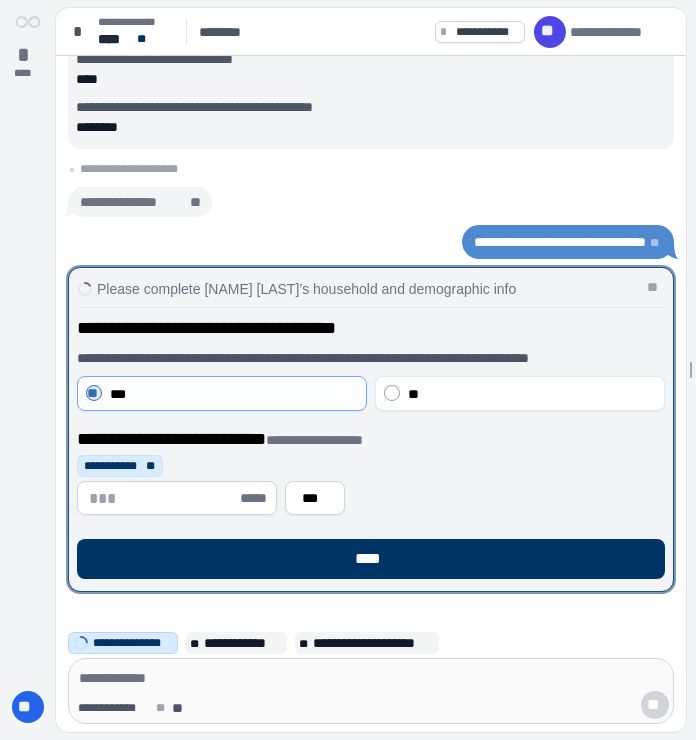 click on "*****" at bounding box center (256, 498) 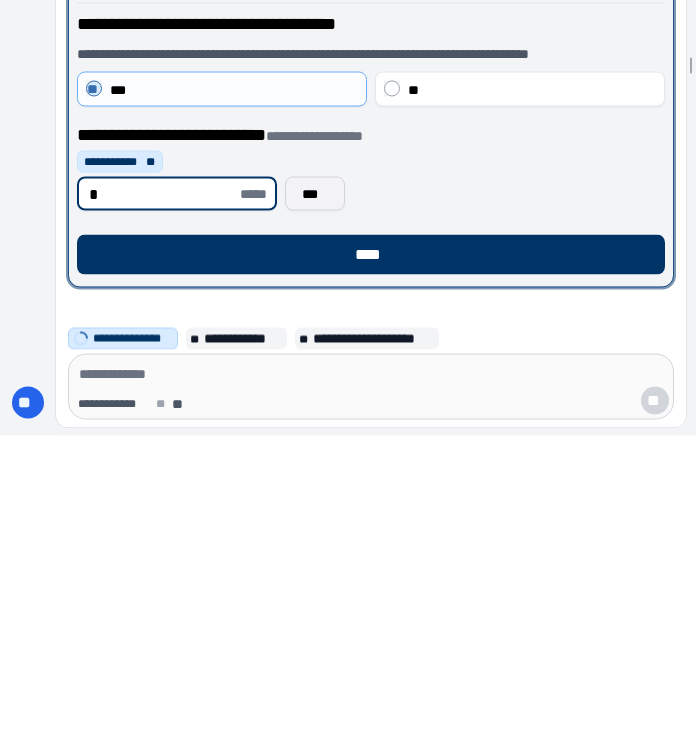 type on "*" 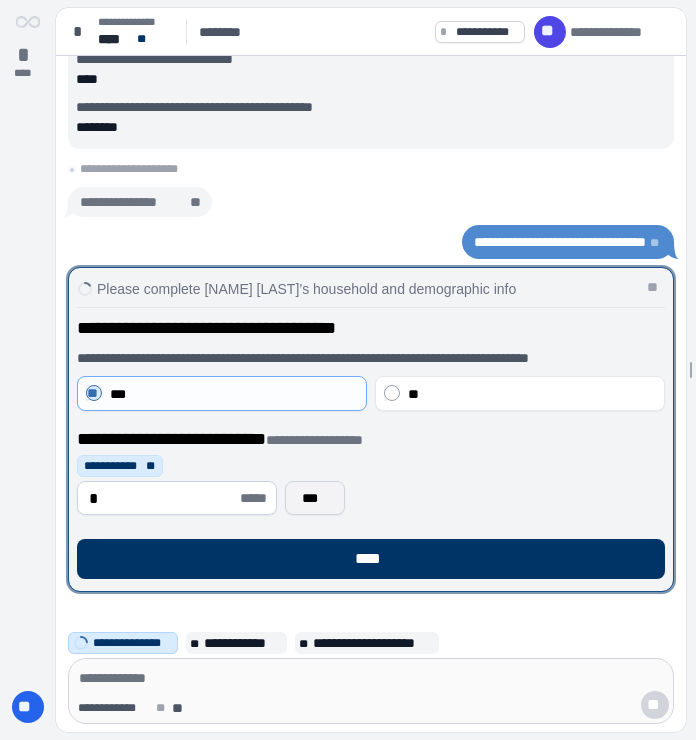 click on "***" at bounding box center [315, 498] 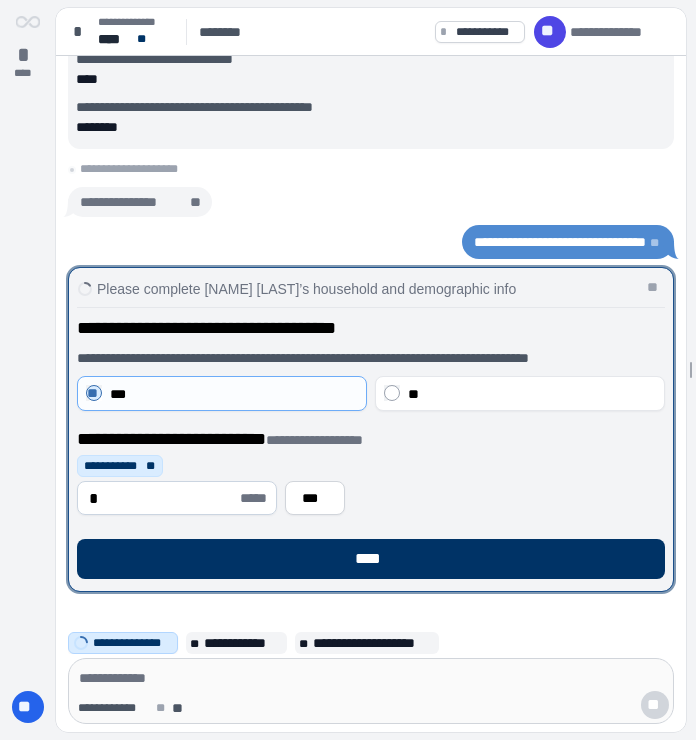 click on "*" at bounding box center (162, 498) 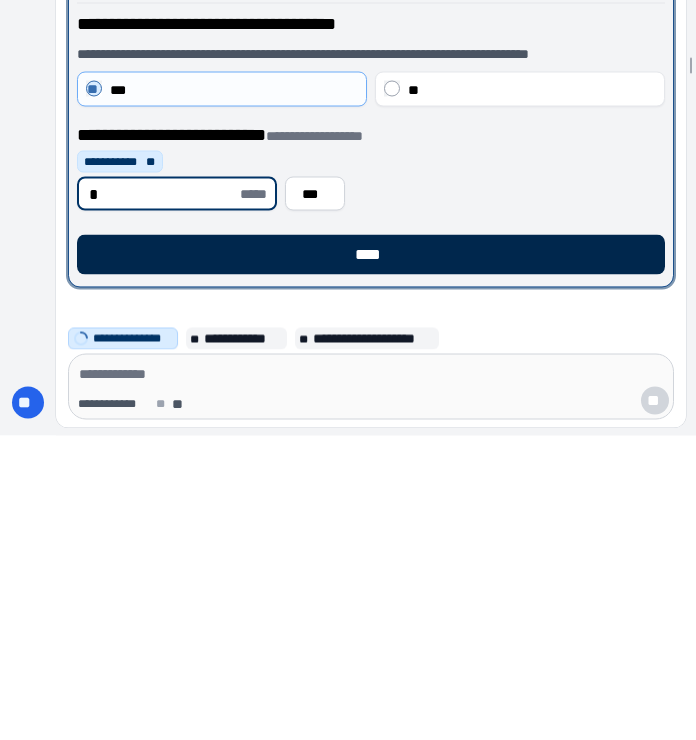 type on "*" 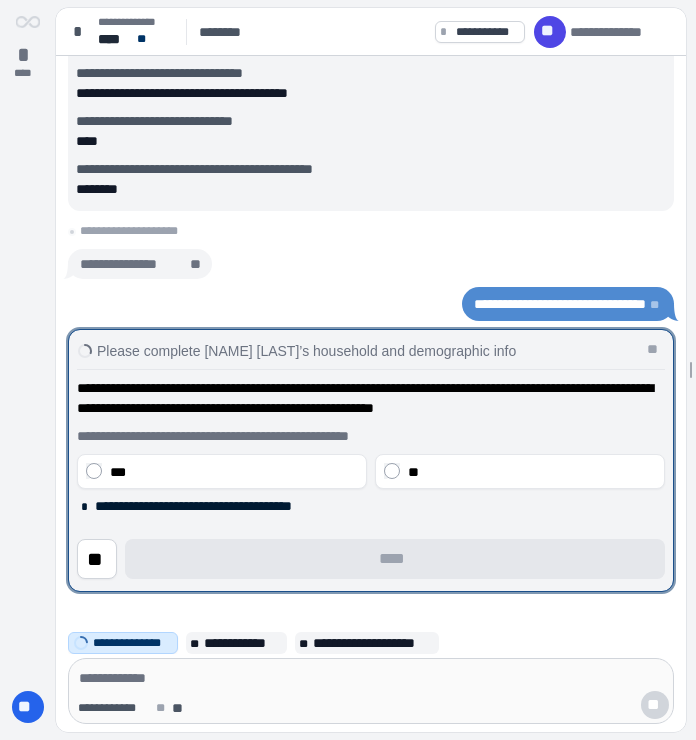 click on "**********" at bounding box center [560, 304] 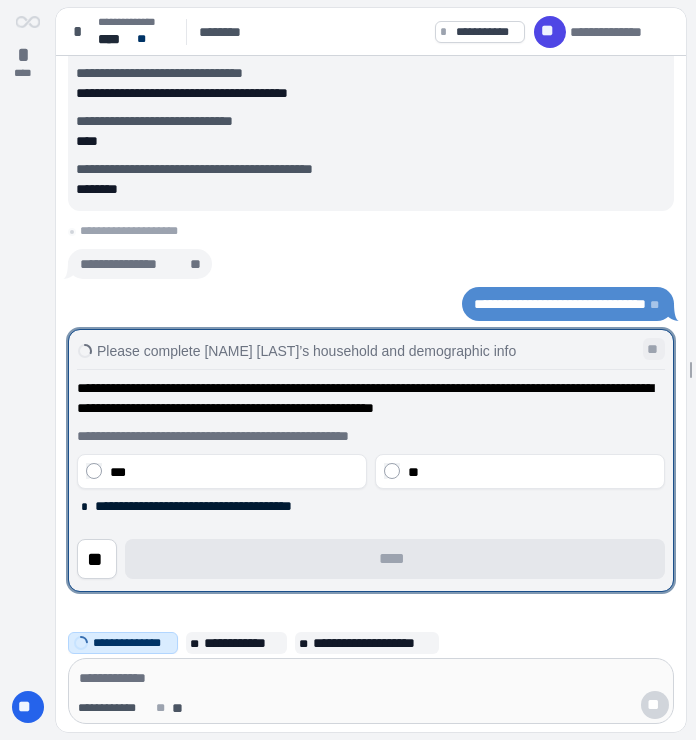 click on "**" at bounding box center (654, 349) 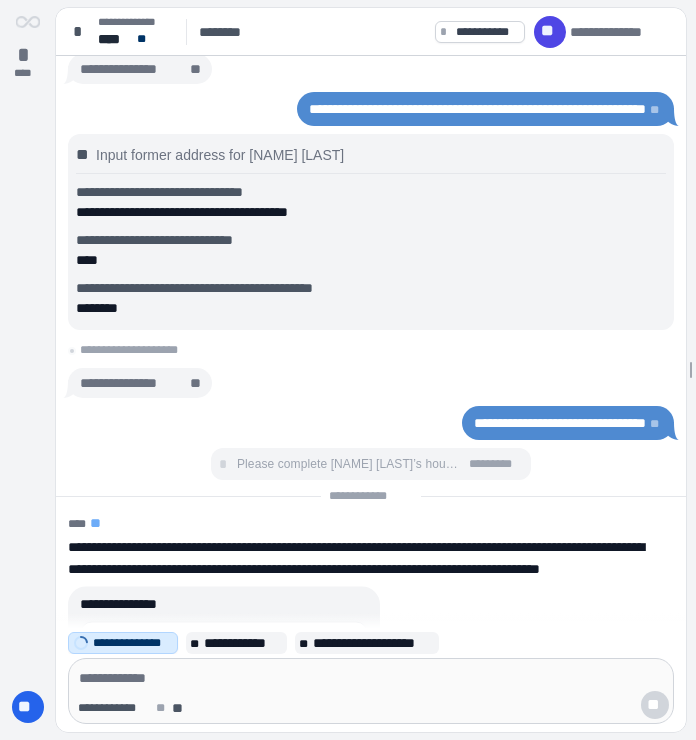 scroll, scrollTop: 143, scrollLeft: 0, axis: vertical 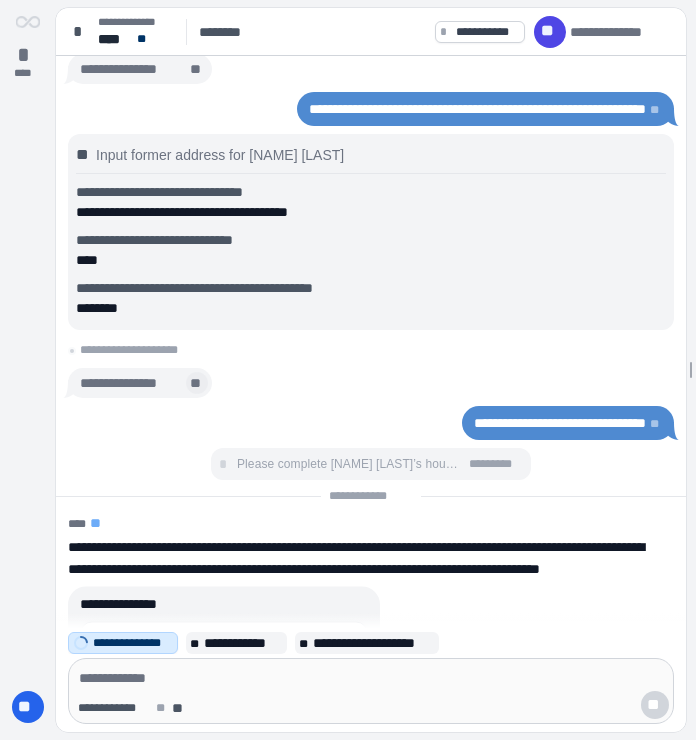 click on "**" at bounding box center [197, 384] 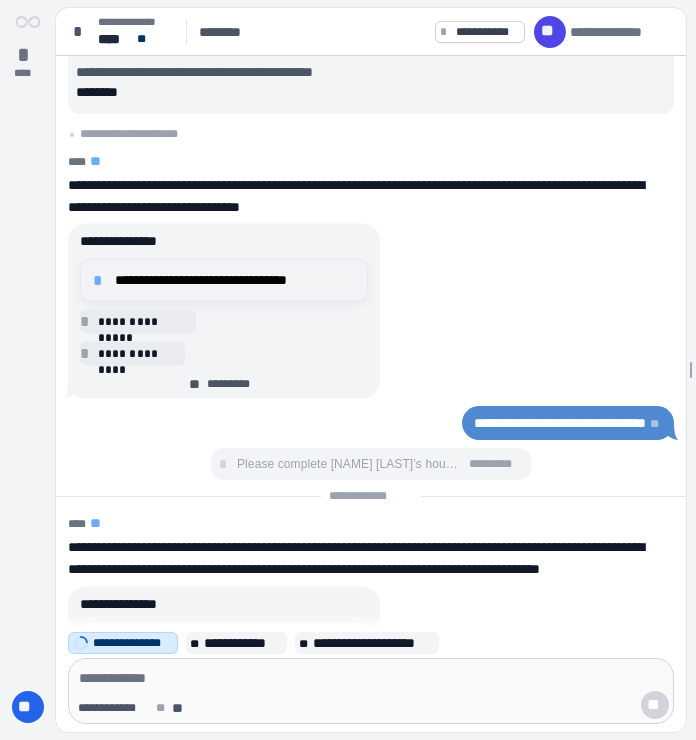 click on "**********" at bounding box center (235, 280) 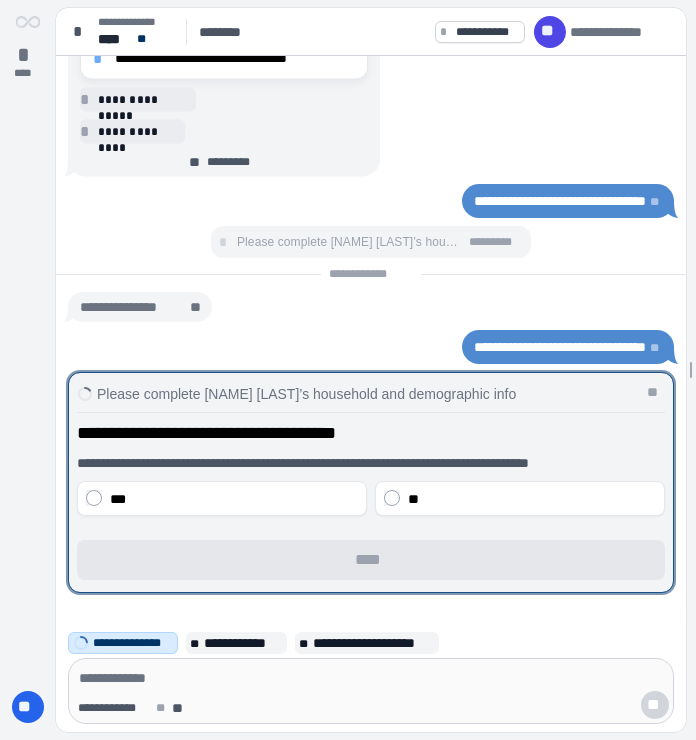 scroll, scrollTop: 0, scrollLeft: 0, axis: both 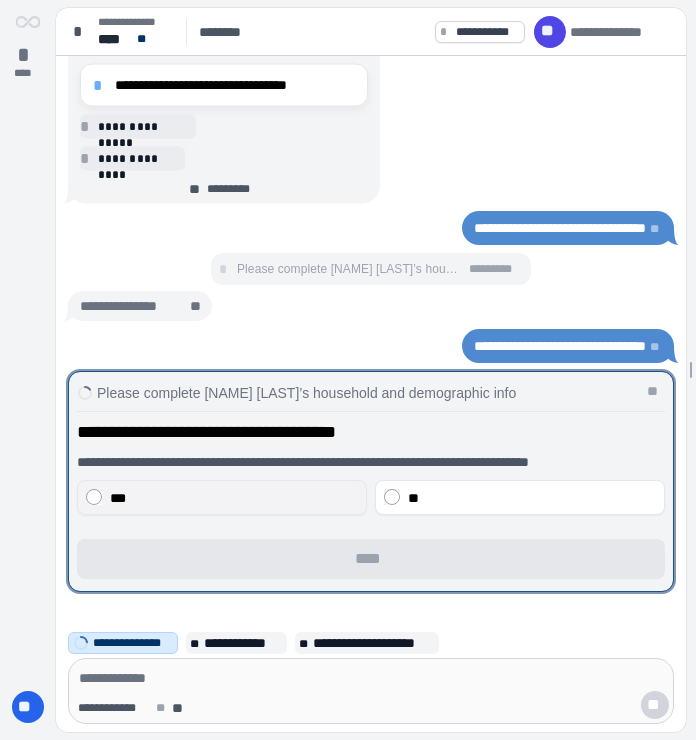 click on "***" at bounding box center (234, 498) 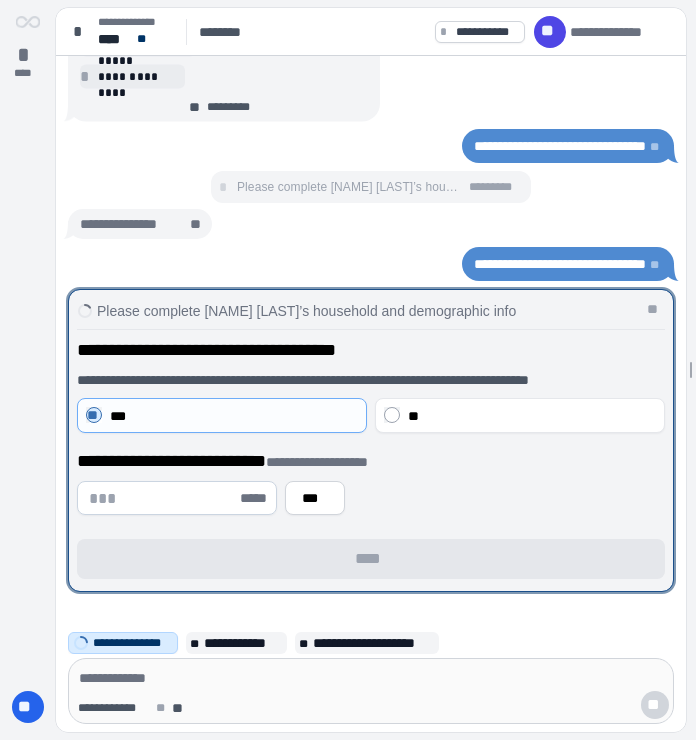 click at bounding box center [162, 498] 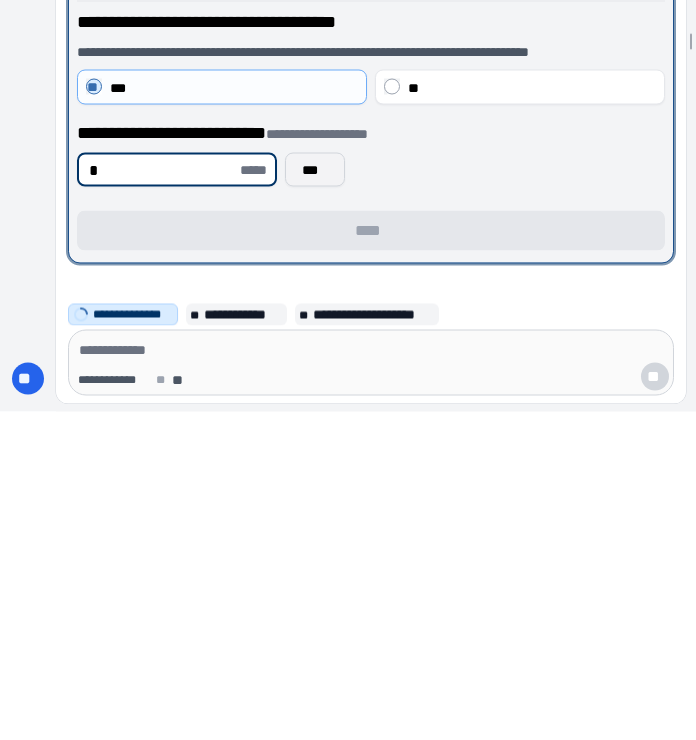type on "*" 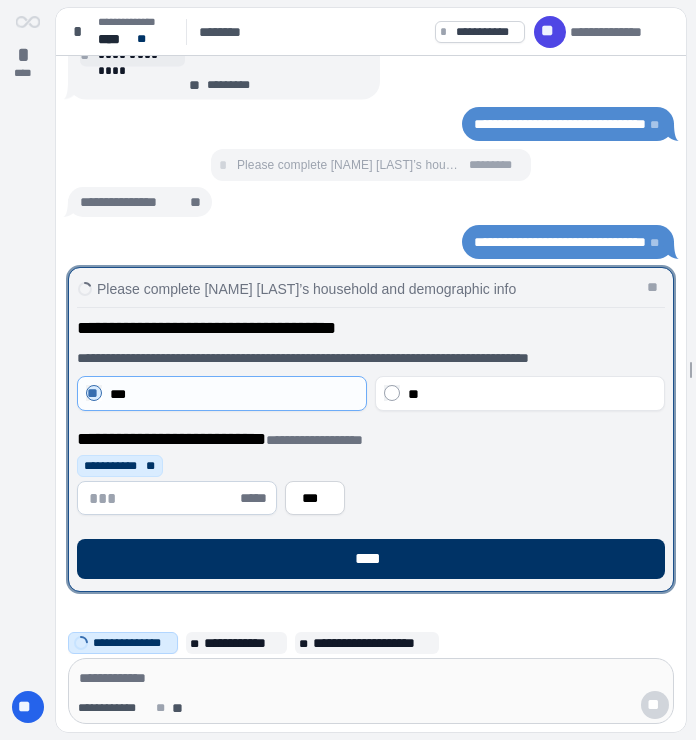 click at bounding box center (162, 498) 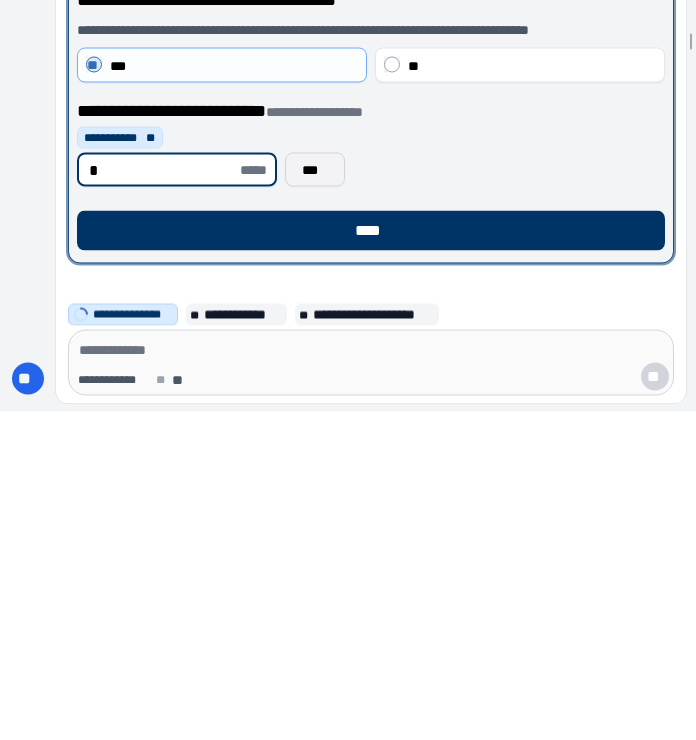 type on "*" 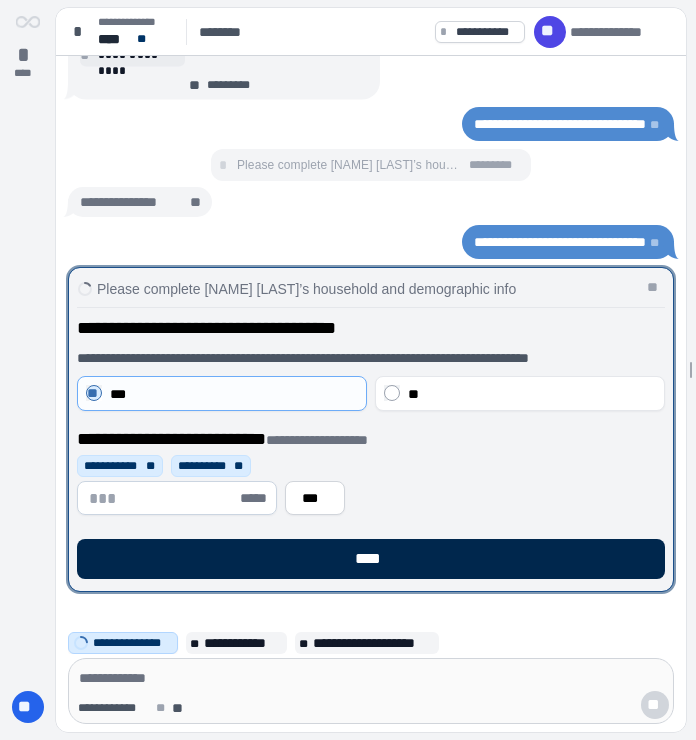 click on "****" at bounding box center [371, 559] 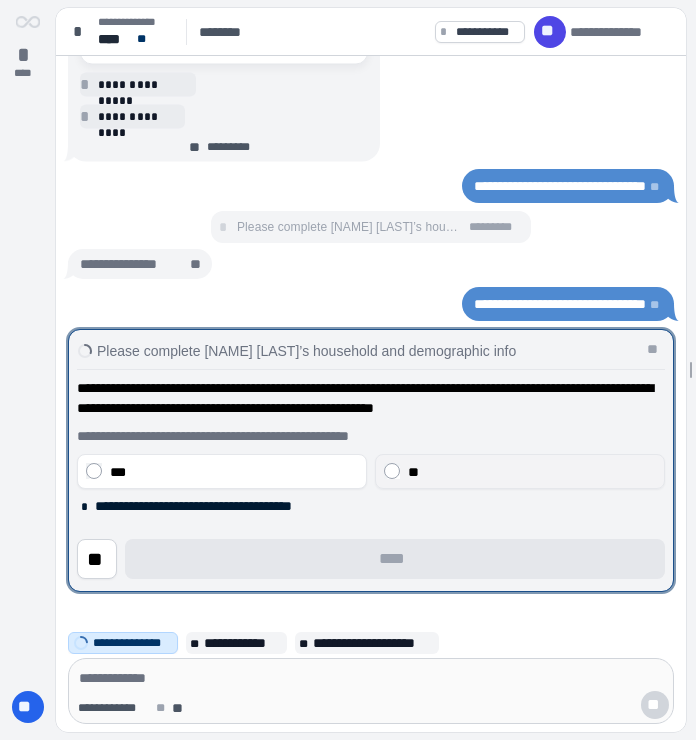 click on "**" at bounding box center [520, 471] 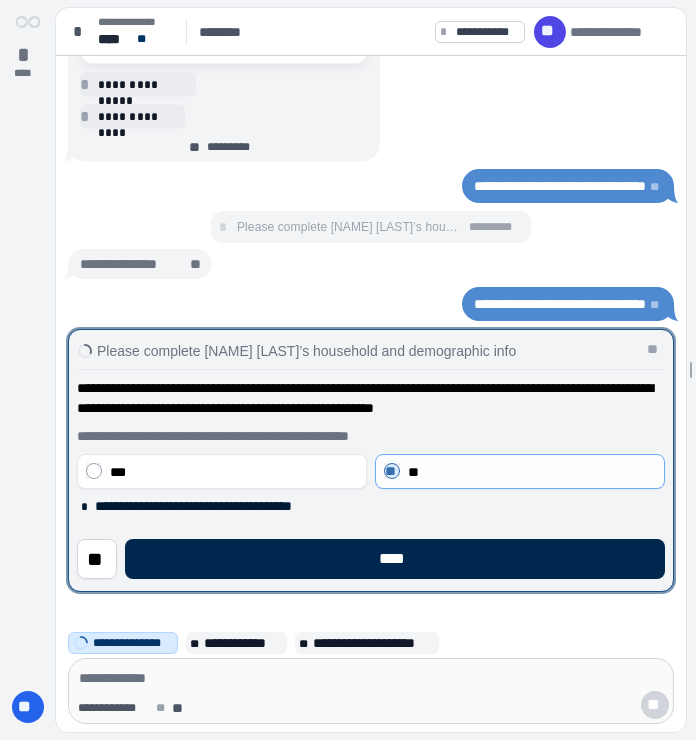 click on "****" at bounding box center [395, 559] 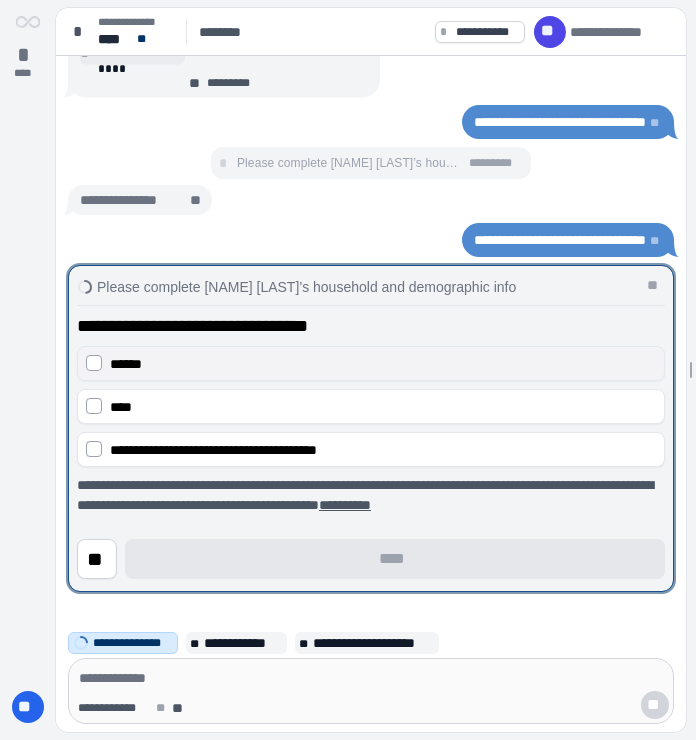 click on "******" at bounding box center (383, 364) 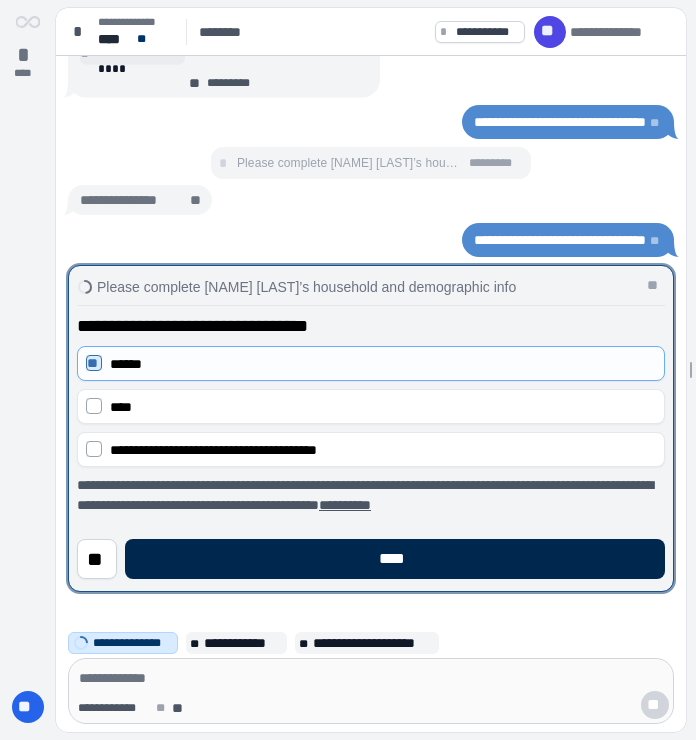 click on "****" at bounding box center [395, 559] 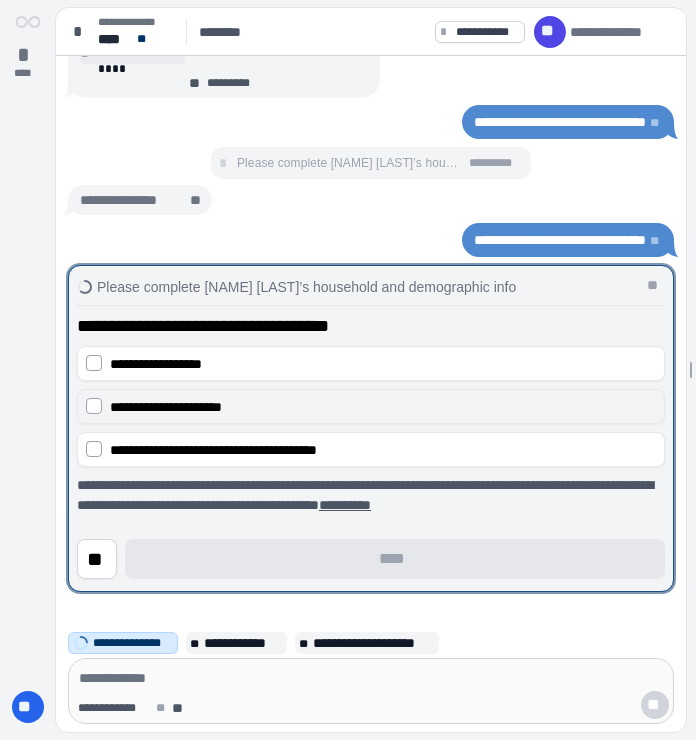 click on "**********" at bounding box center [383, 407] 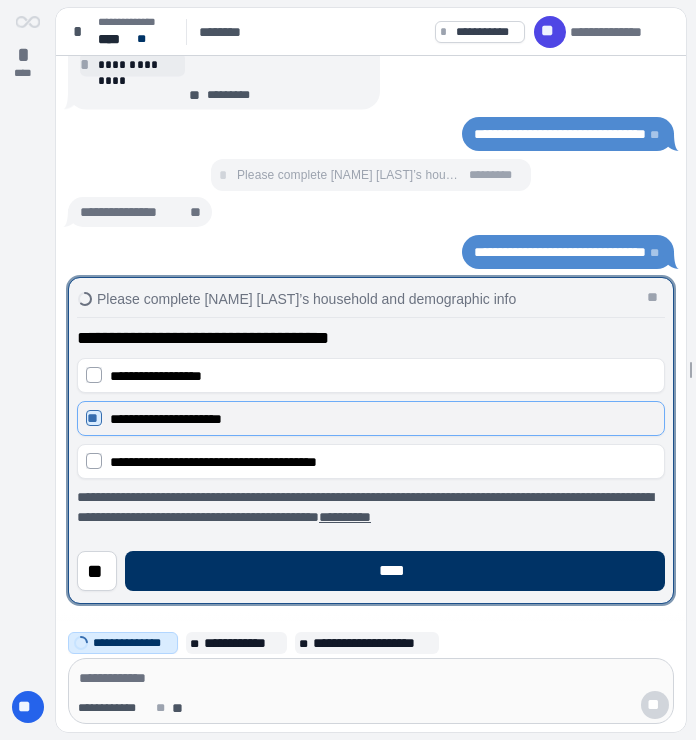 scroll, scrollTop: 13, scrollLeft: 0, axis: vertical 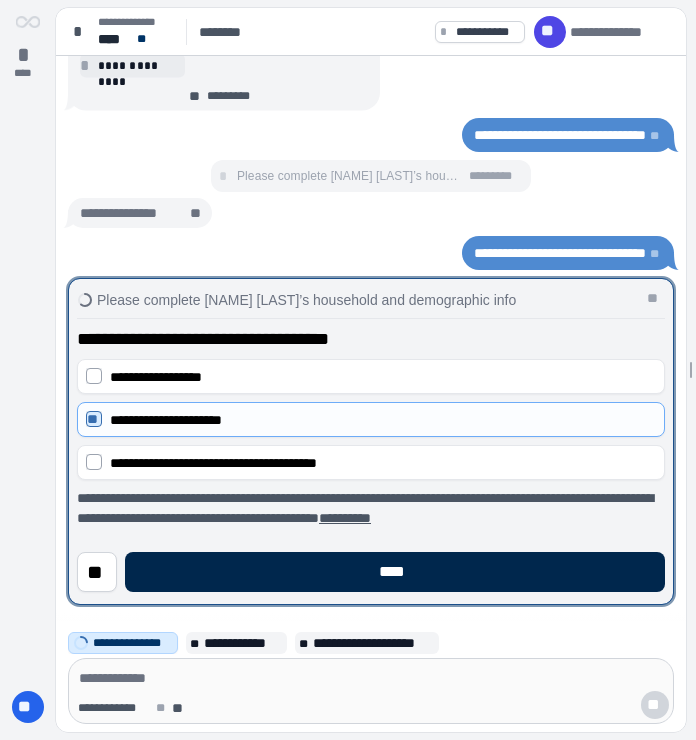 click on "****" at bounding box center (395, 572) 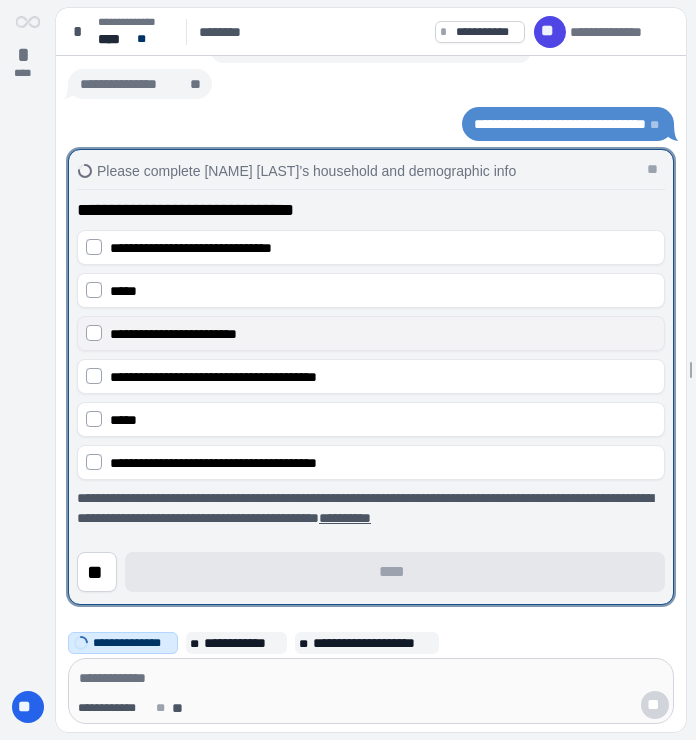 click on "**********" at bounding box center (371, 333) 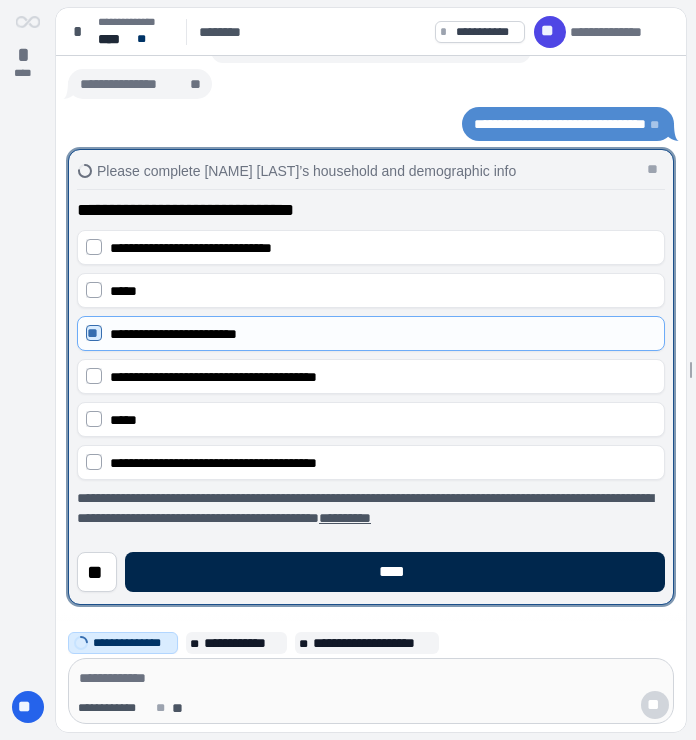click on "****" at bounding box center [395, 572] 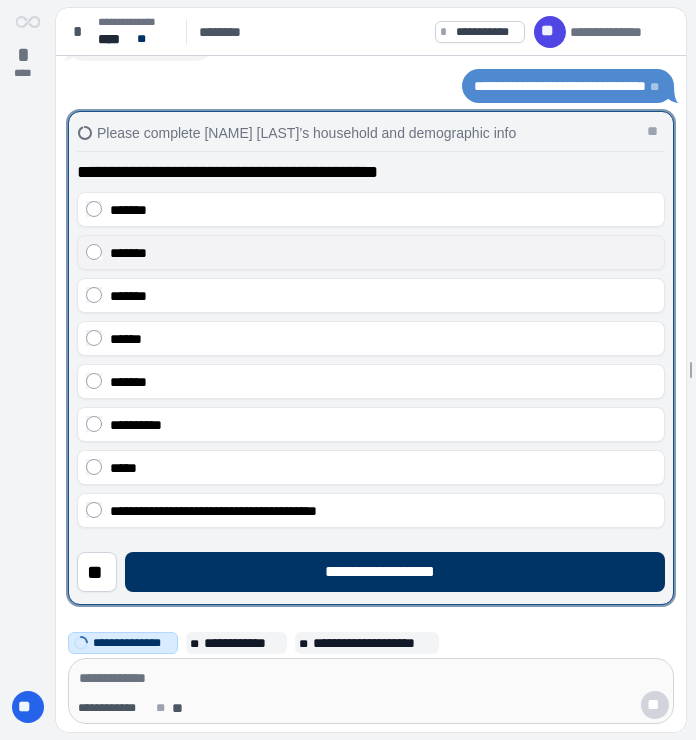 click on "*******" at bounding box center (371, 252) 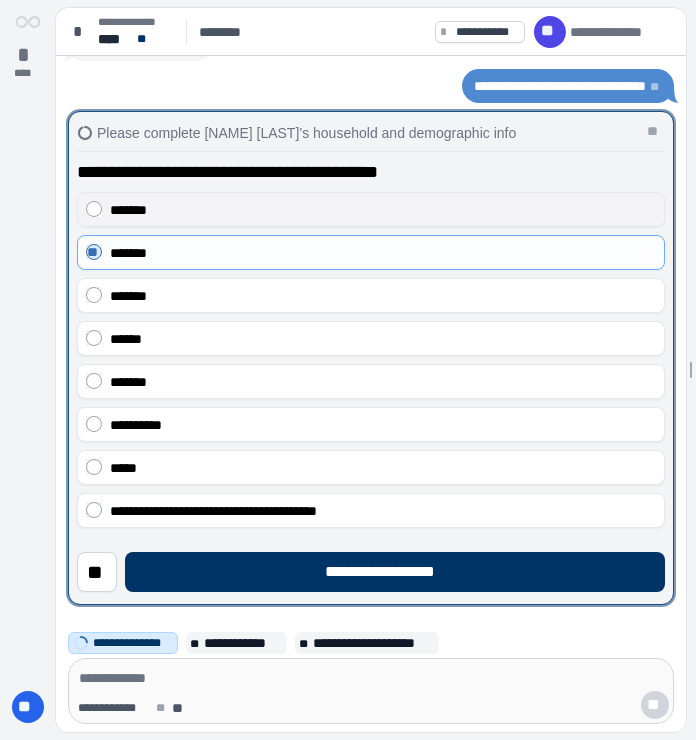 click on "*******" at bounding box center [383, 210] 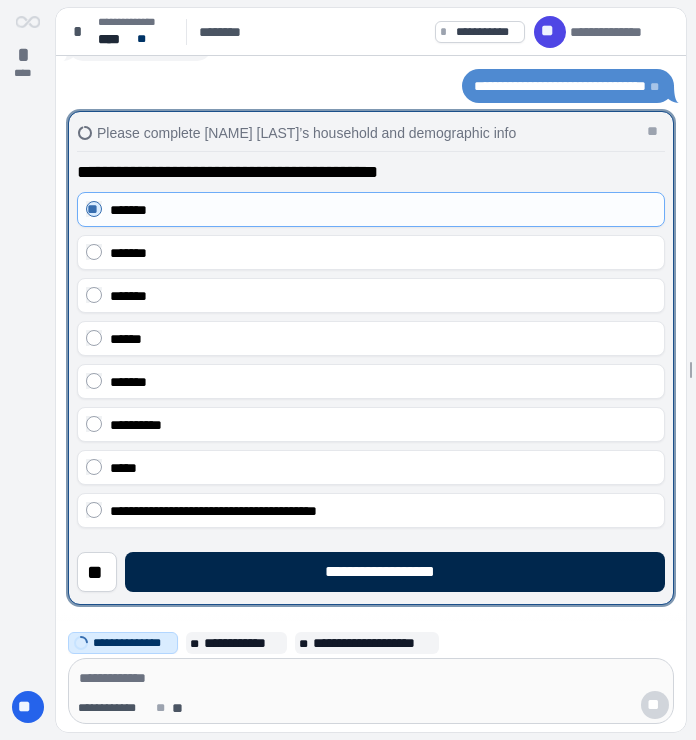 click on "**********" at bounding box center (395, 572) 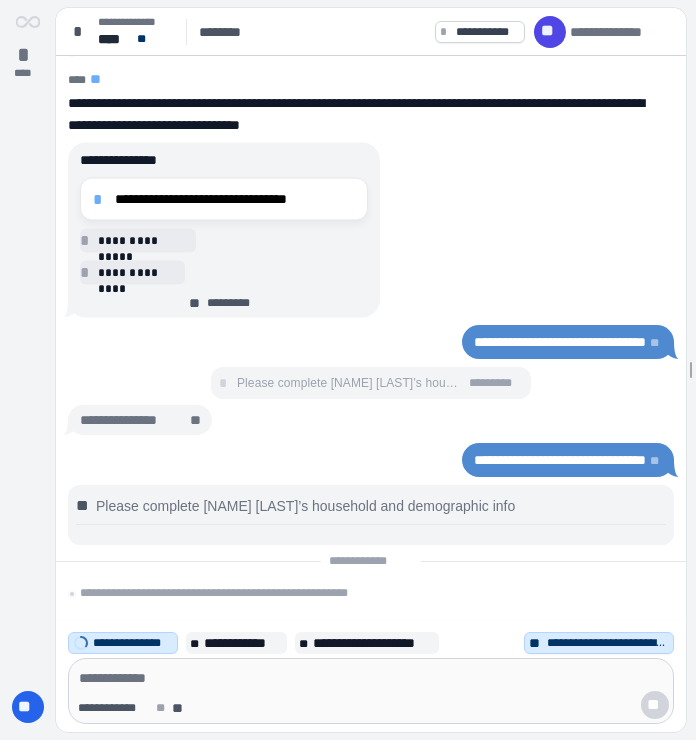 scroll, scrollTop: 0, scrollLeft: 0, axis: both 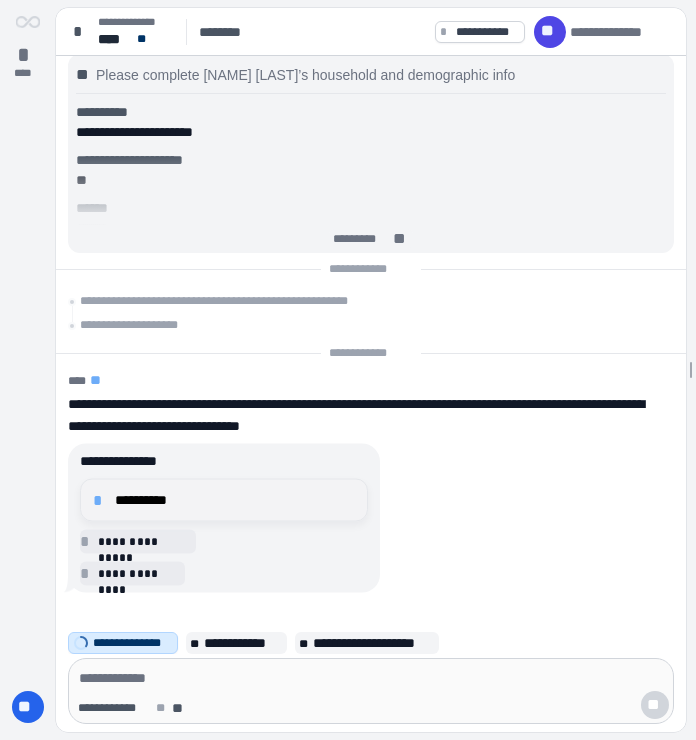 click on "**********" at bounding box center (224, 500) 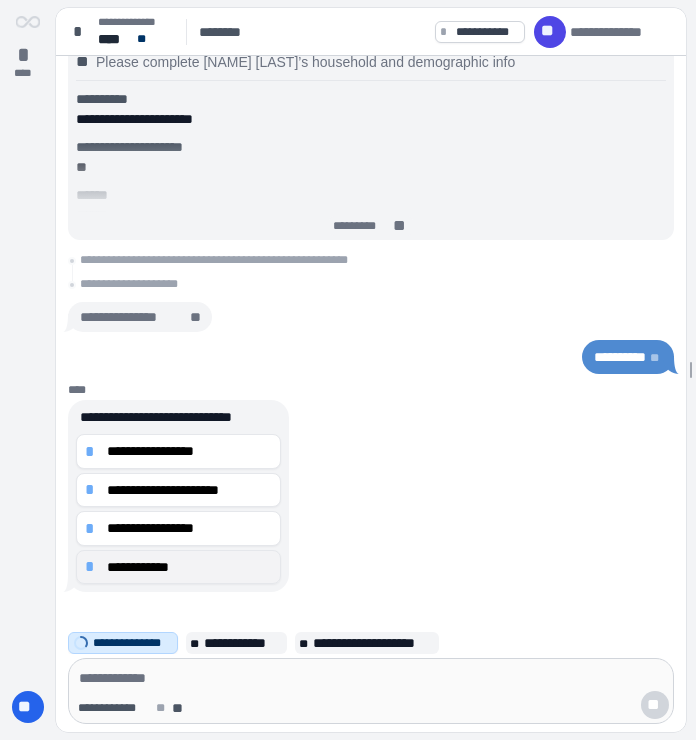click on "**********" at bounding box center (178, 567) 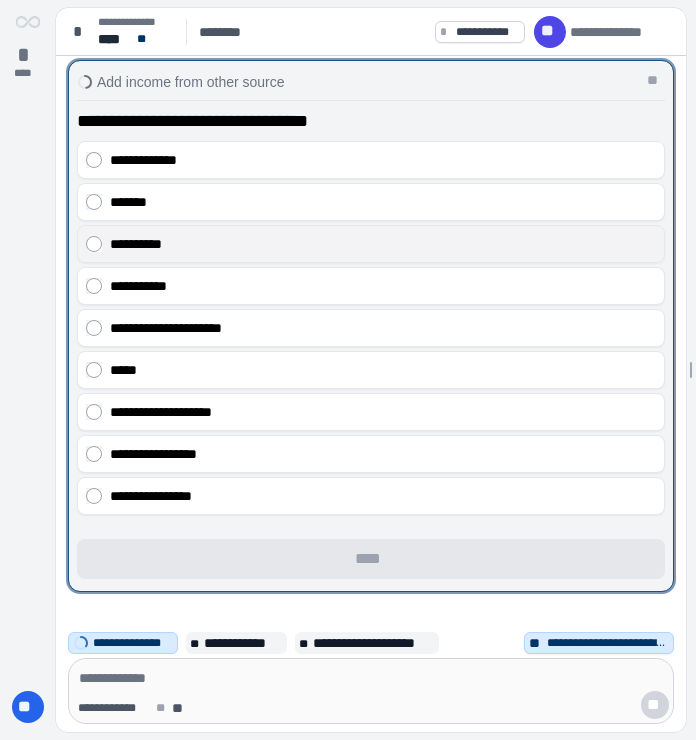 click on "**********" at bounding box center (383, 244) 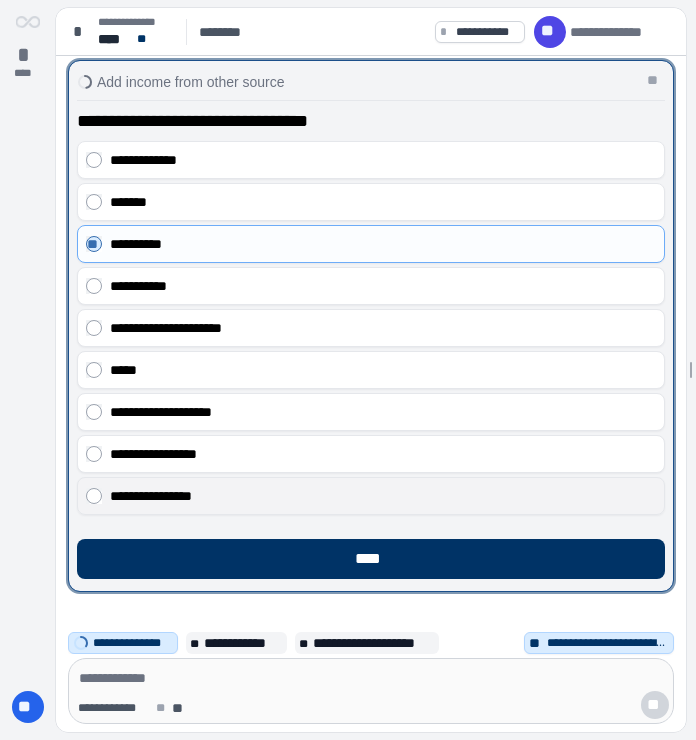 click on "**********" at bounding box center [383, 496] 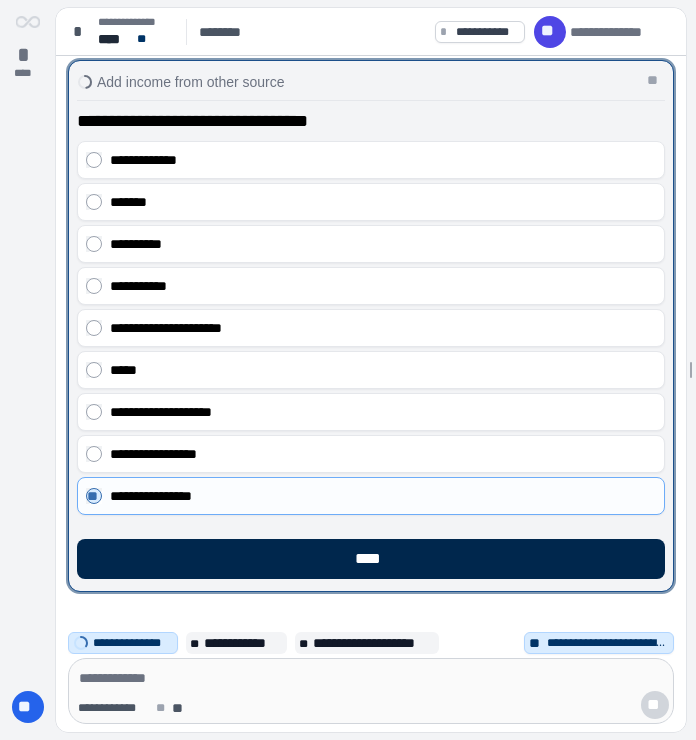 click on "****" at bounding box center [371, 559] 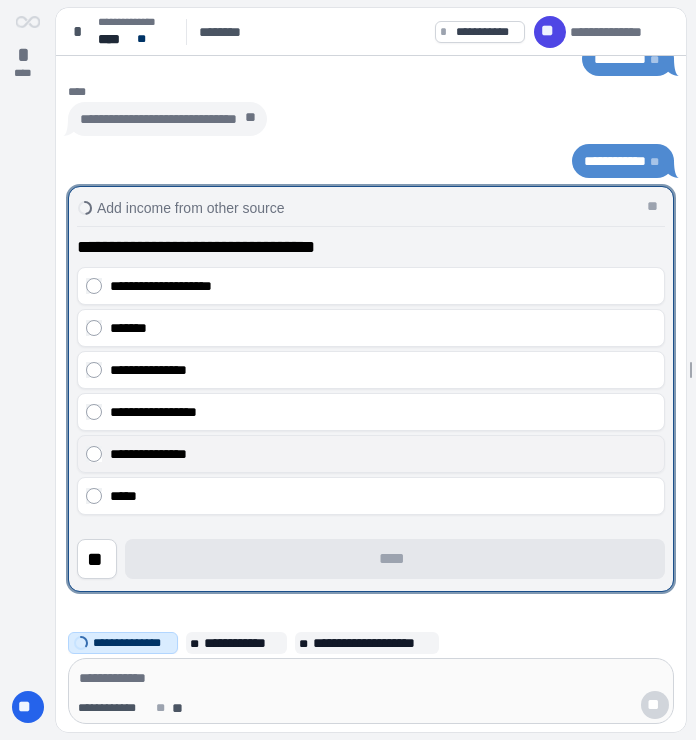 click on "**********" at bounding box center [383, 454] 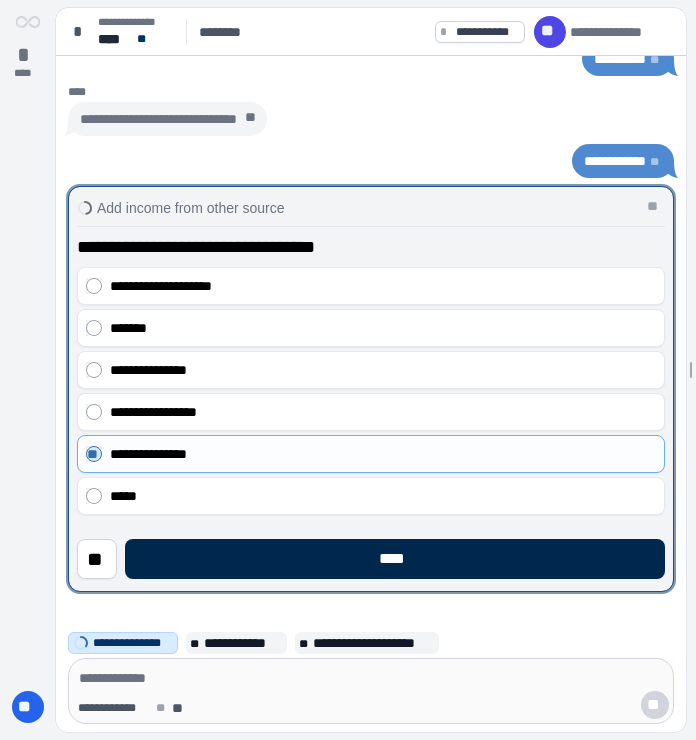 click on "****" at bounding box center (395, 559) 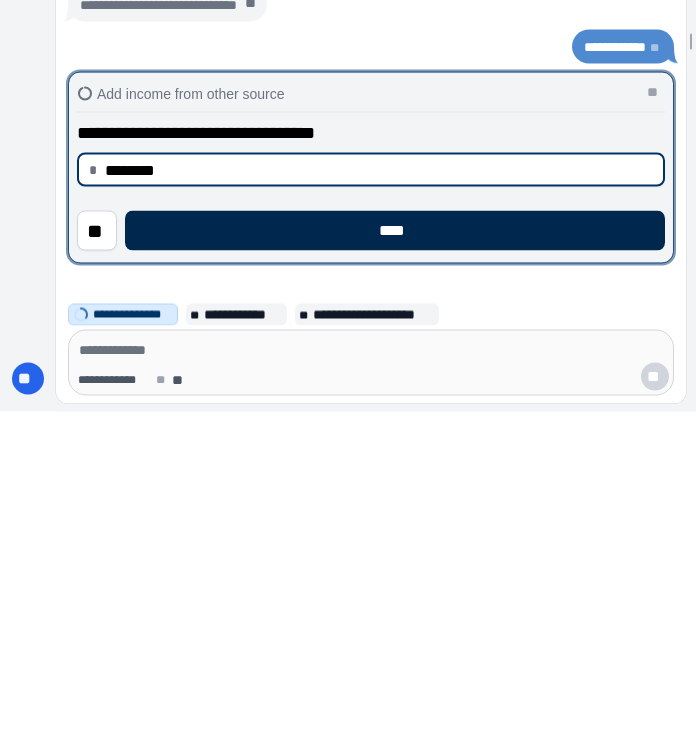 type on "********" 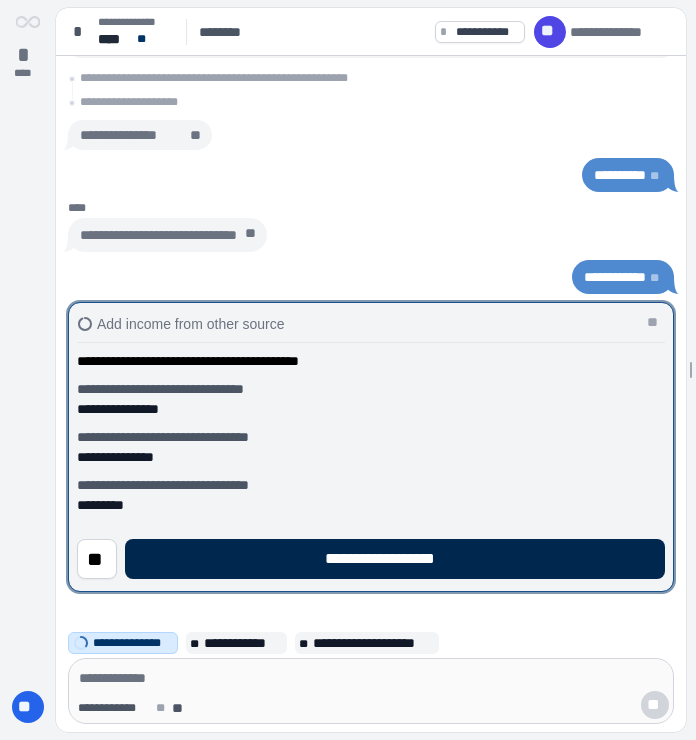 click on "**********" at bounding box center [395, 559] 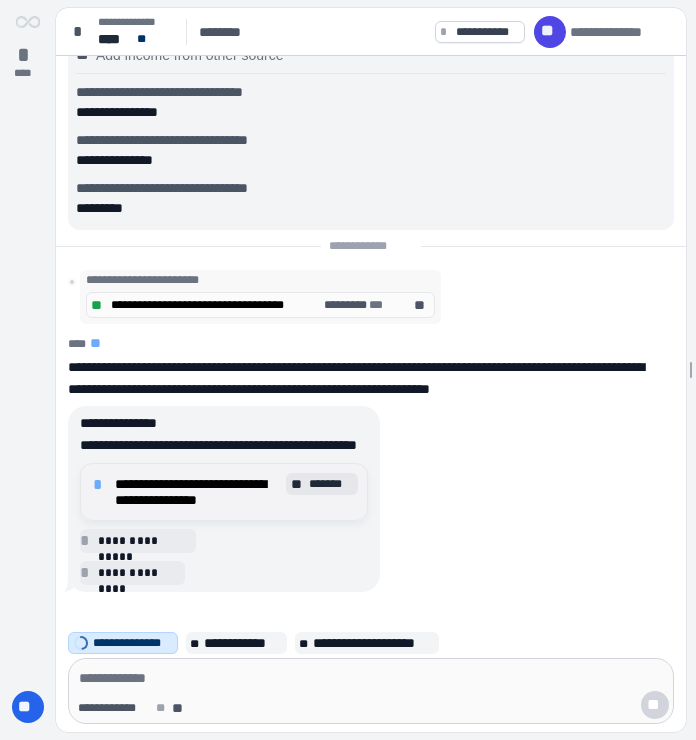 click on "**********" at bounding box center [197, 492] 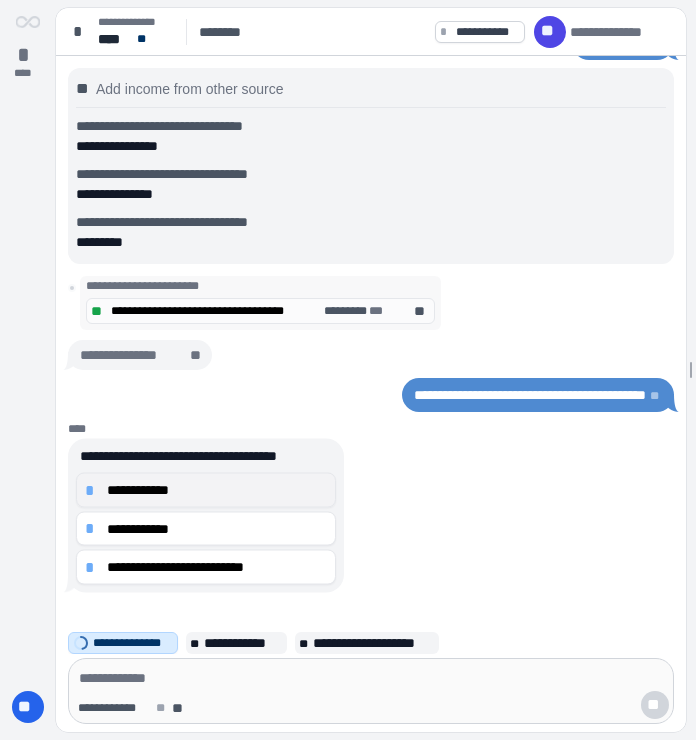 click on "**********" at bounding box center [206, 490] 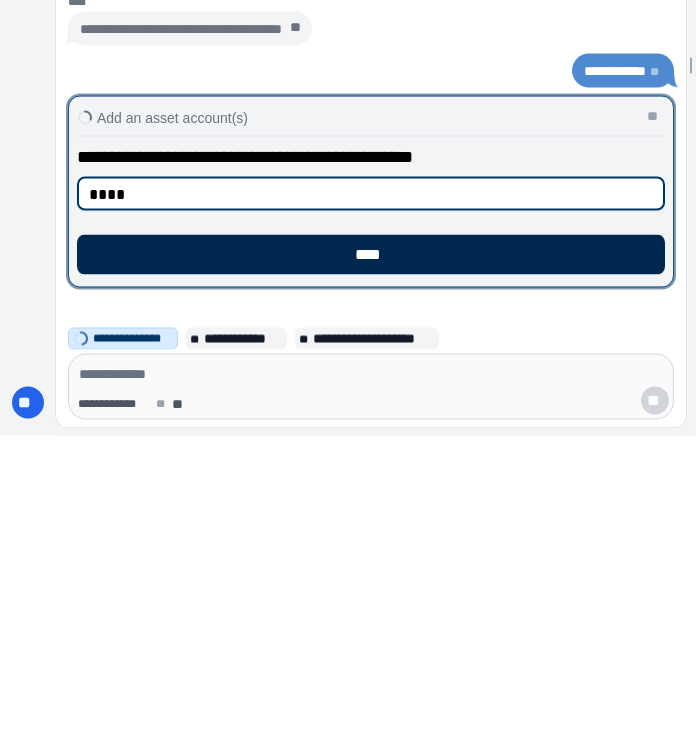 type on "****" 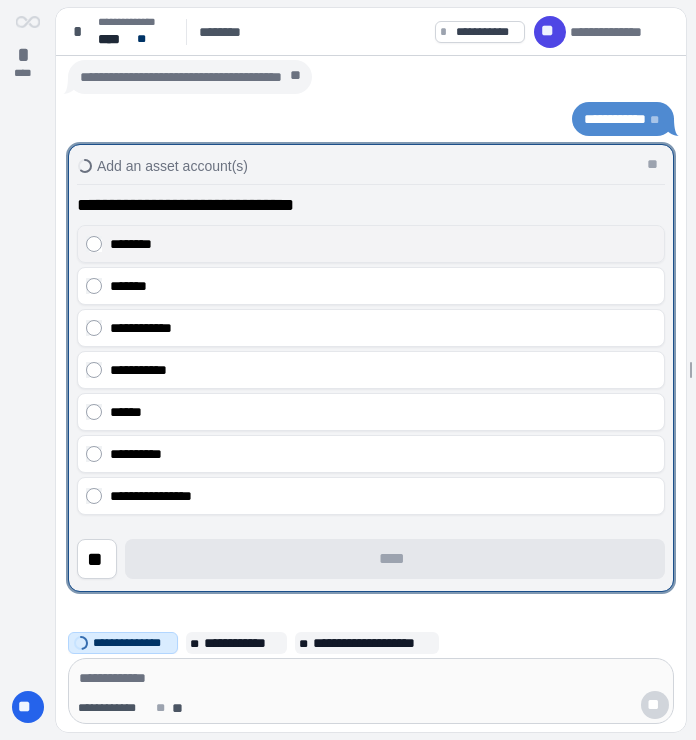 click on "********" at bounding box center (383, 244) 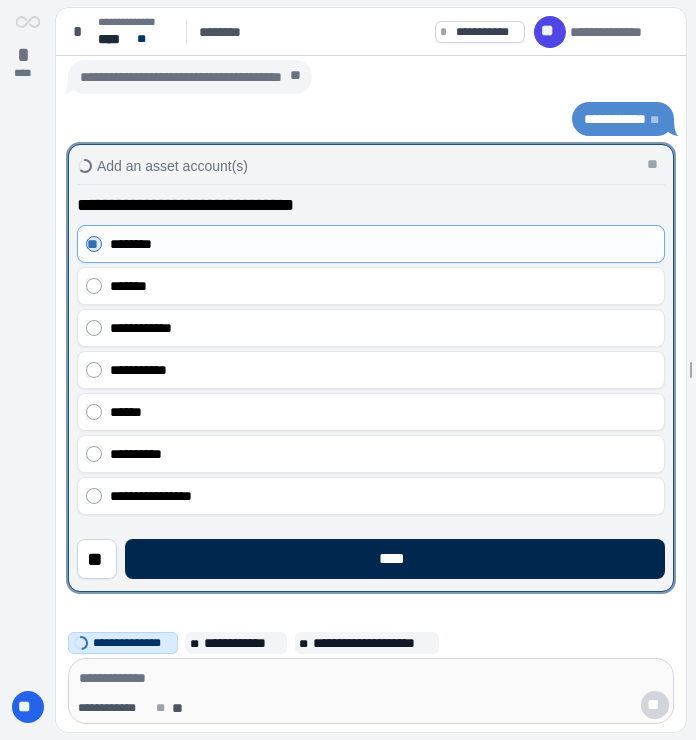 click on "****" at bounding box center [395, 559] 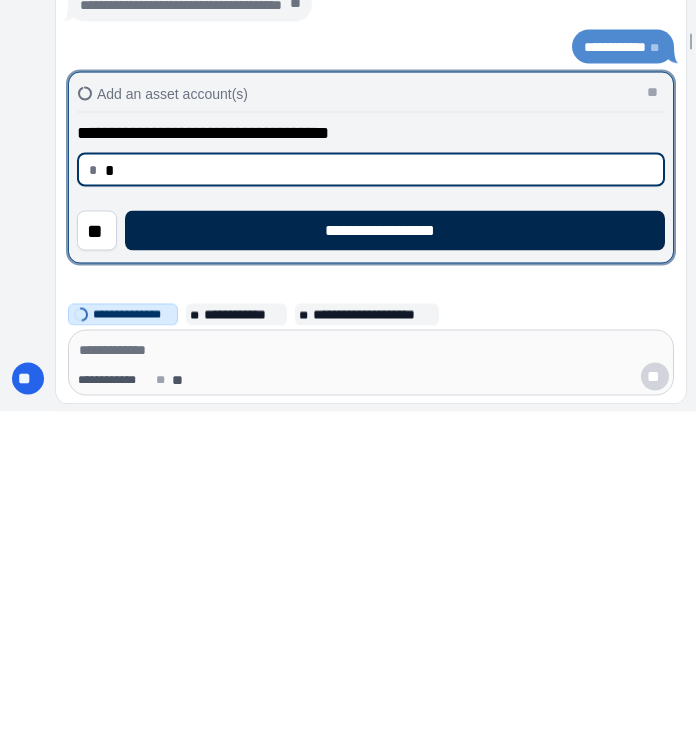 click on "**********" at bounding box center (395, 559) 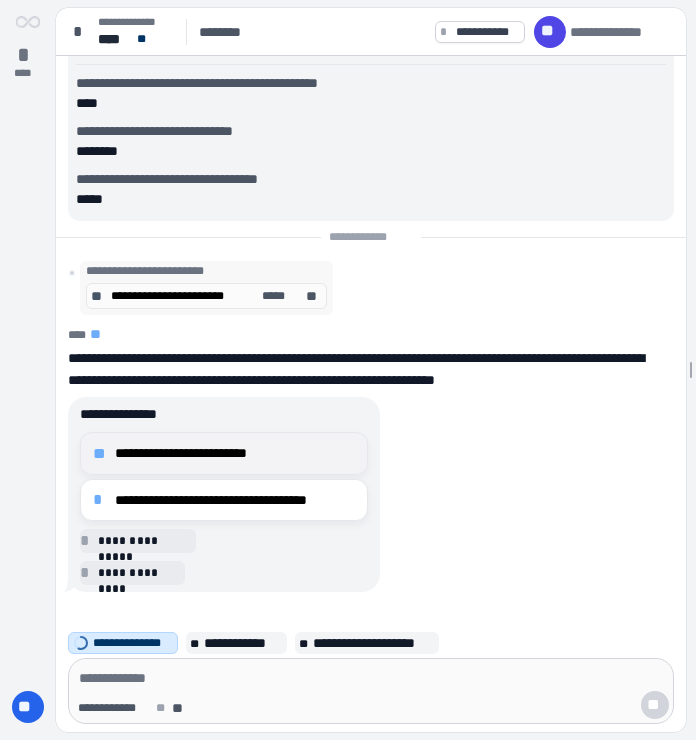 click on "**********" at bounding box center (235, 453) 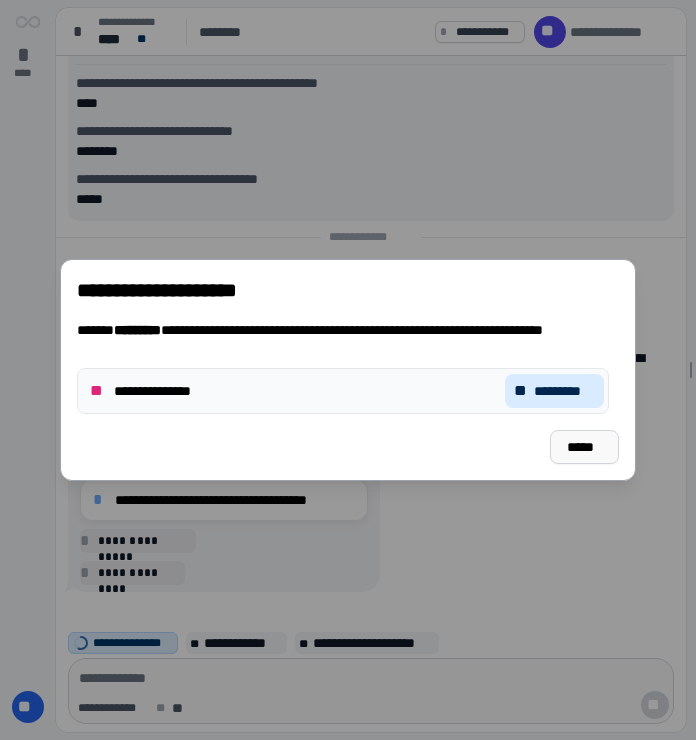 click on "*****" at bounding box center (585, 447) 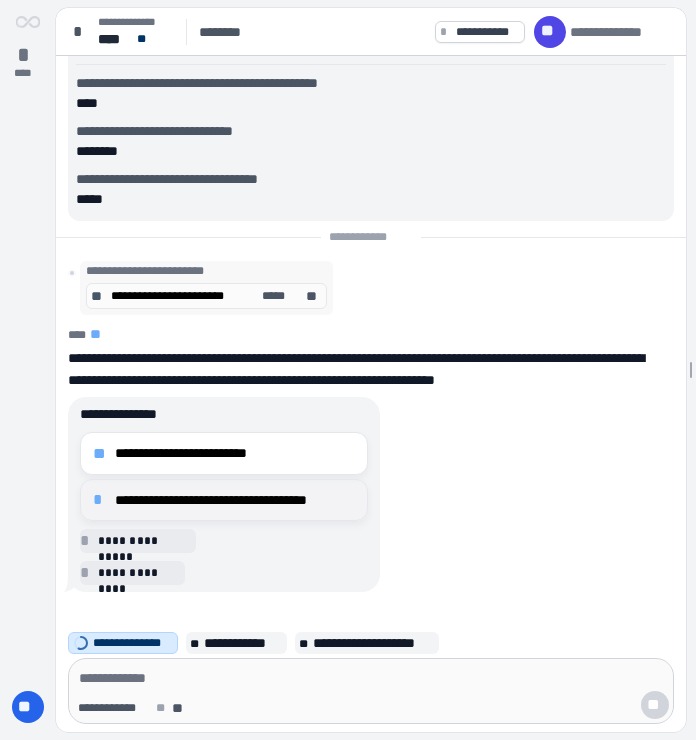click on "**********" at bounding box center [235, 500] 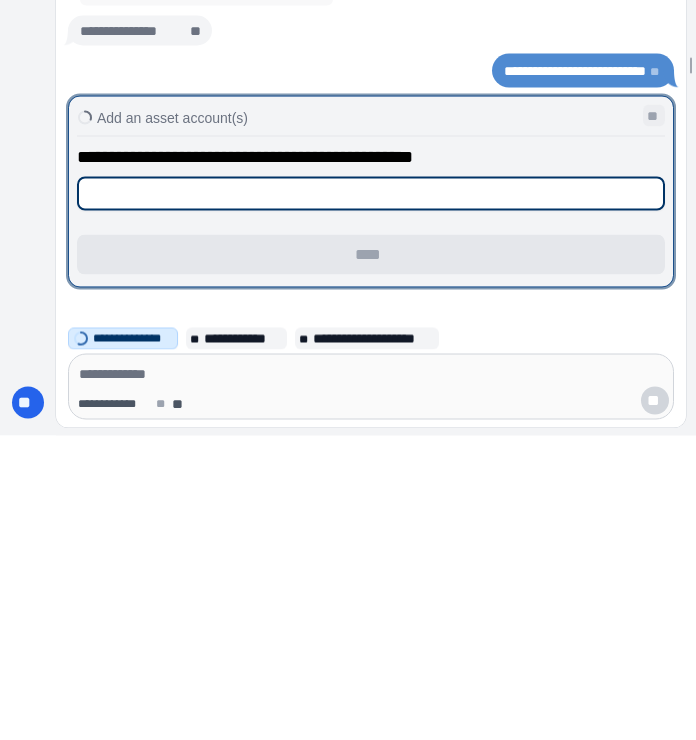 click on "**" at bounding box center [654, 420] 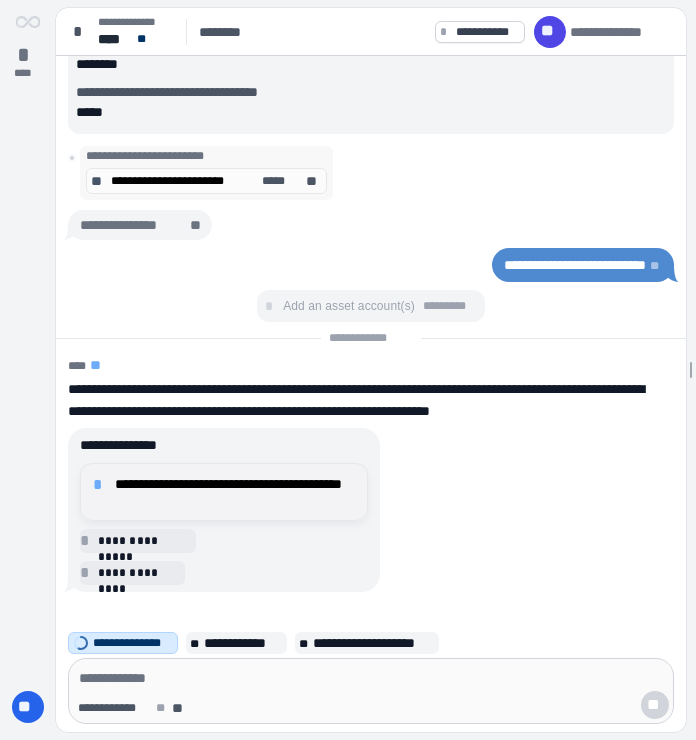 click on "**********" at bounding box center (235, 492) 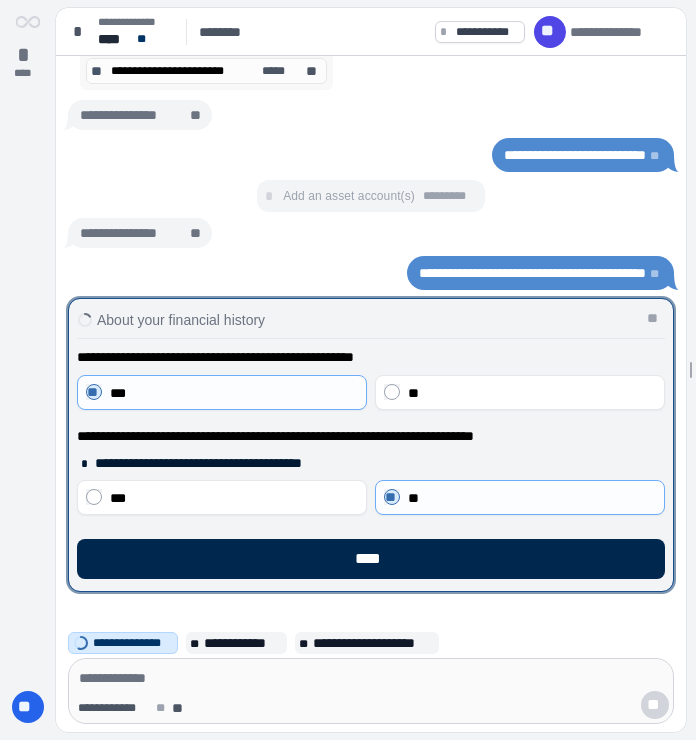 click on "****" at bounding box center (371, 559) 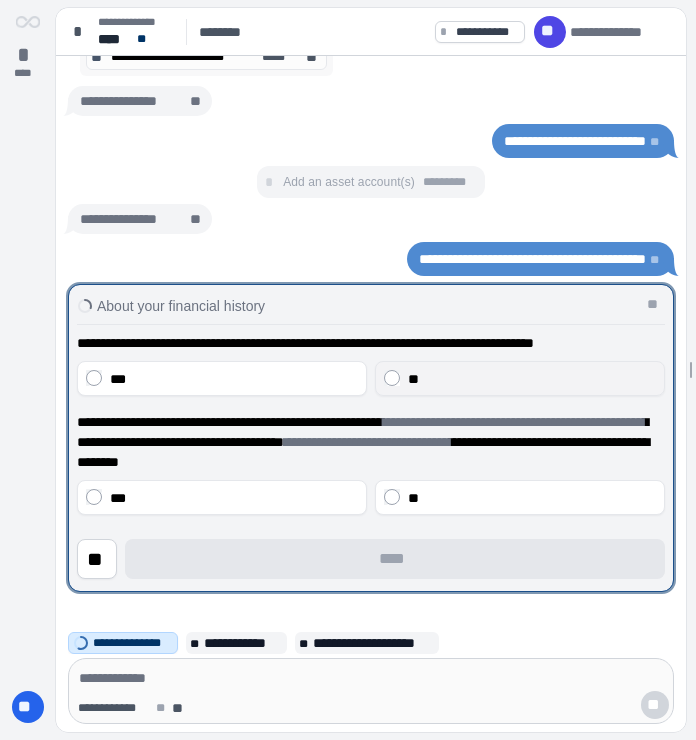 click on "**" at bounding box center (532, 379) 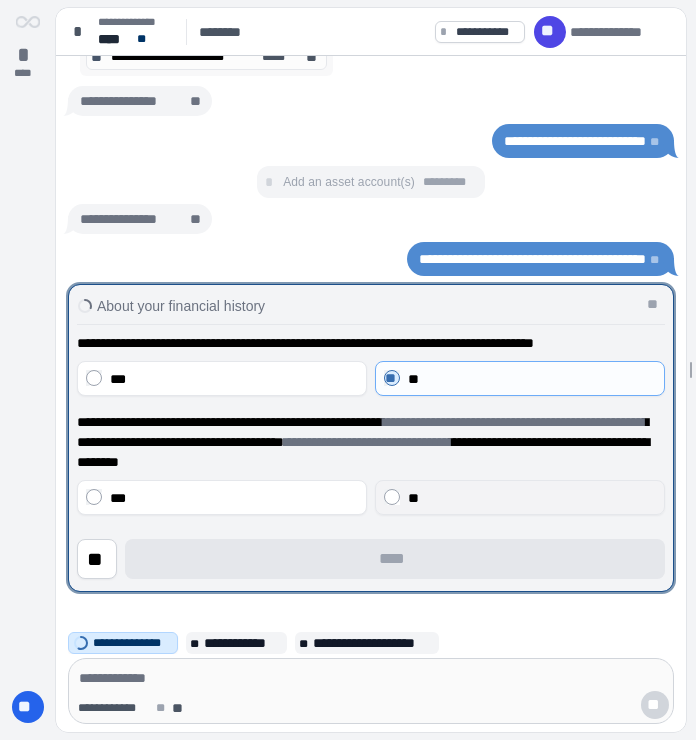click on "**" at bounding box center (532, 498) 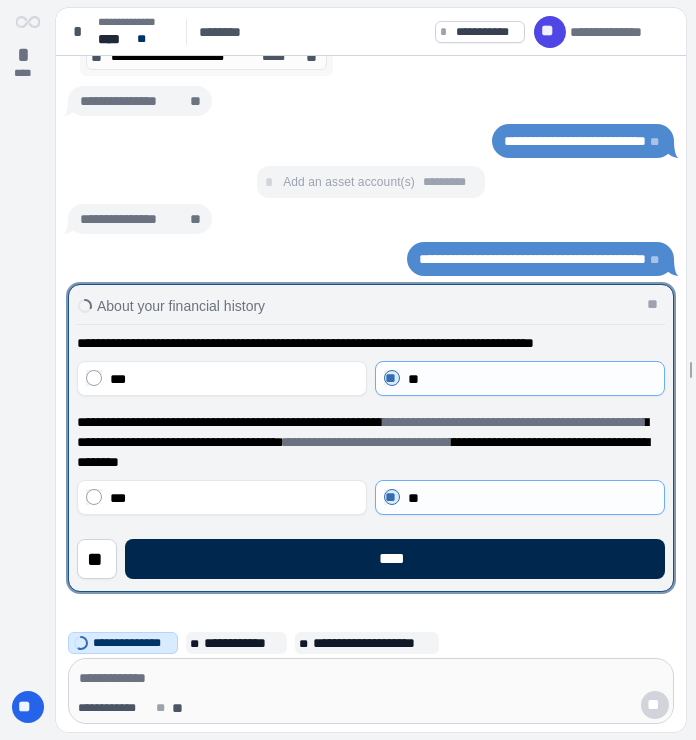 click on "****" at bounding box center [395, 559] 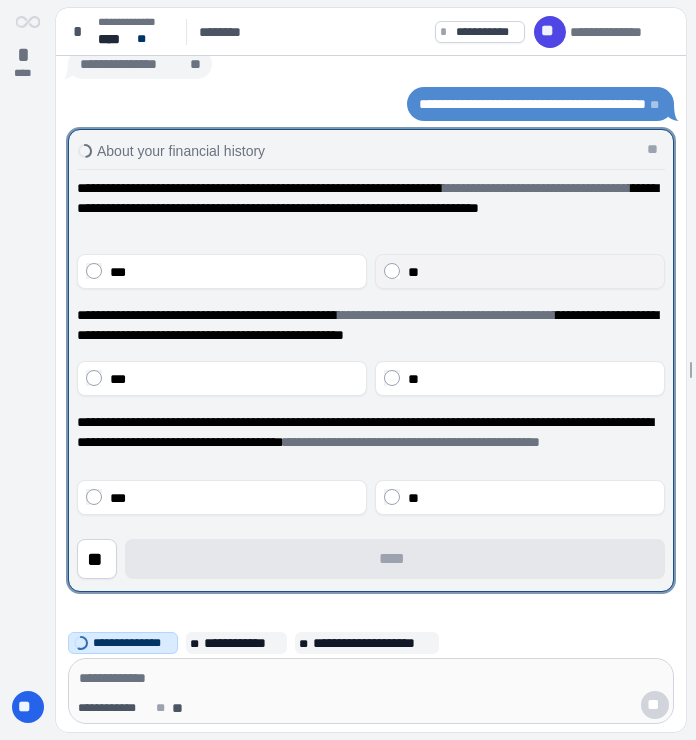 click on "**" at bounding box center (532, 272) 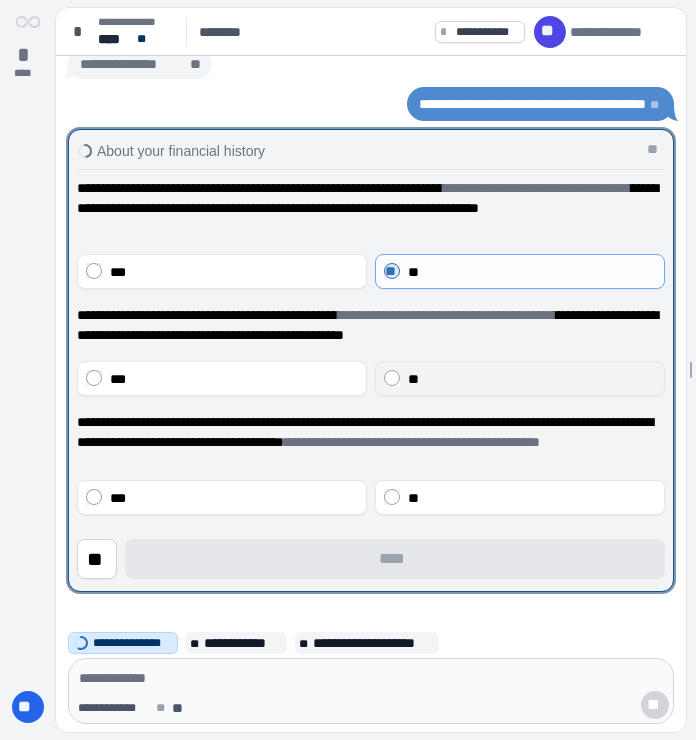 click on "**" at bounding box center [532, 379] 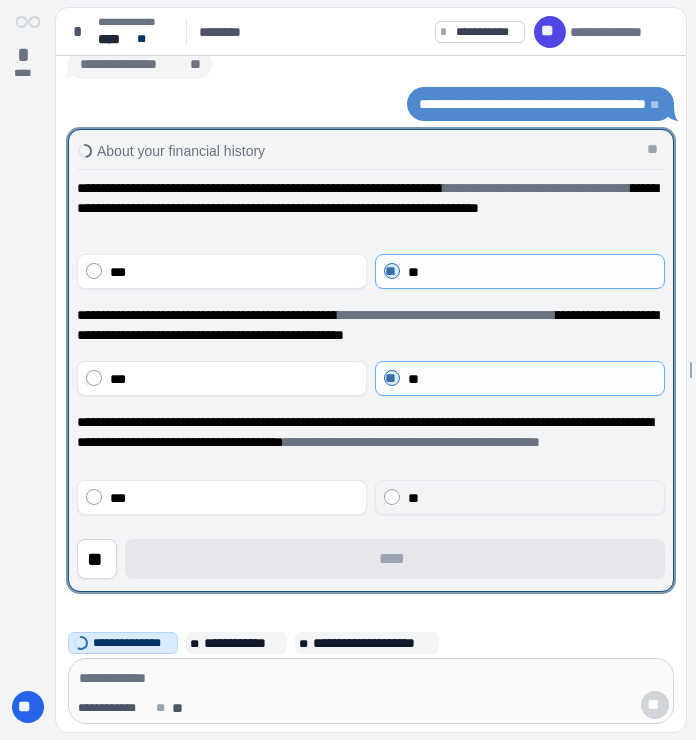 click on "**" at bounding box center [413, 498] 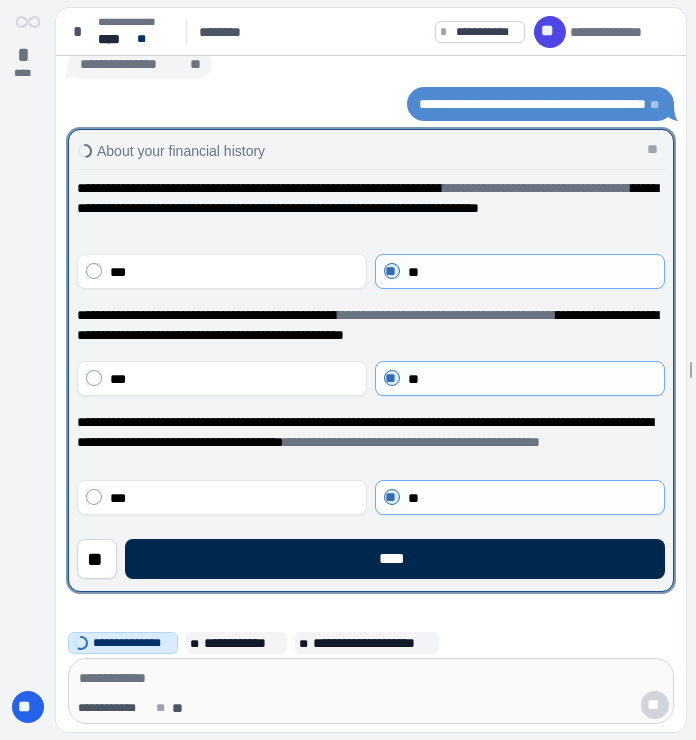 click on "****" at bounding box center [395, 559] 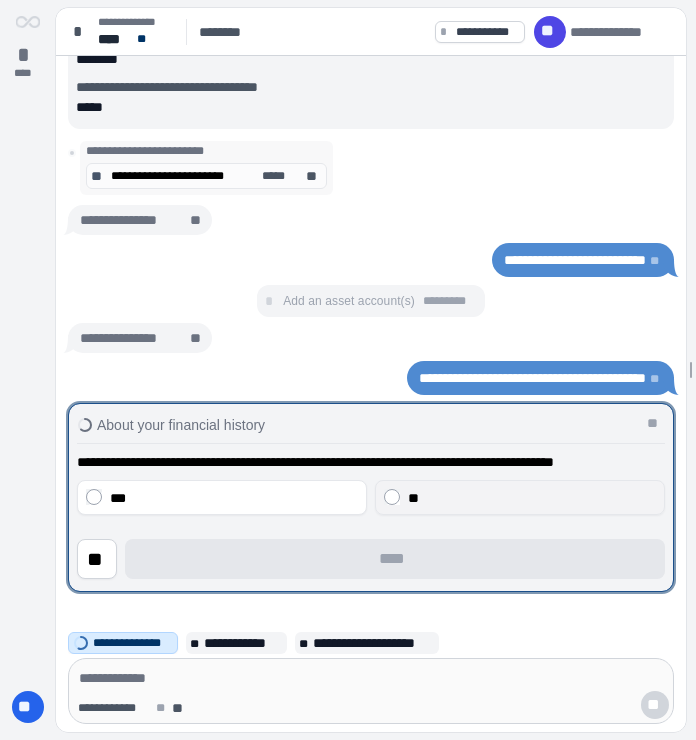click on "**" at bounding box center (532, 498) 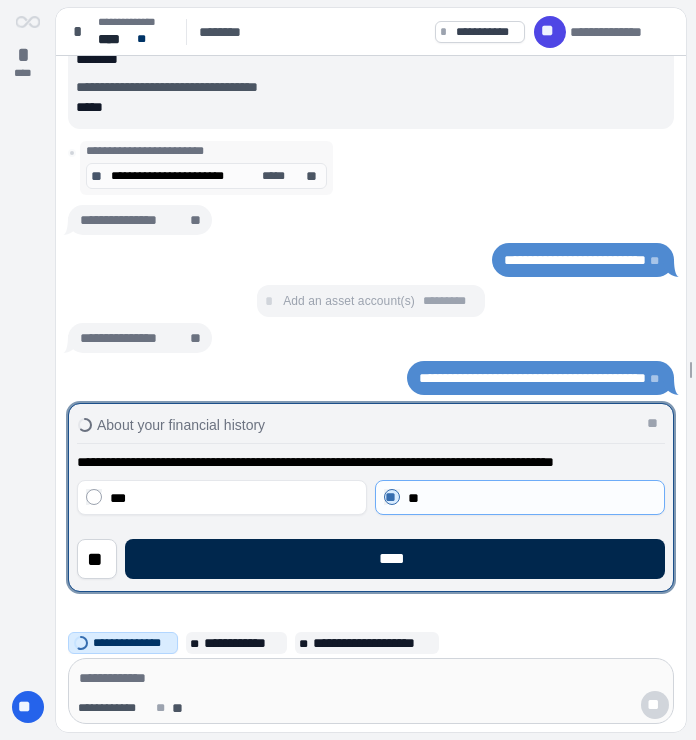 click on "****" at bounding box center [395, 559] 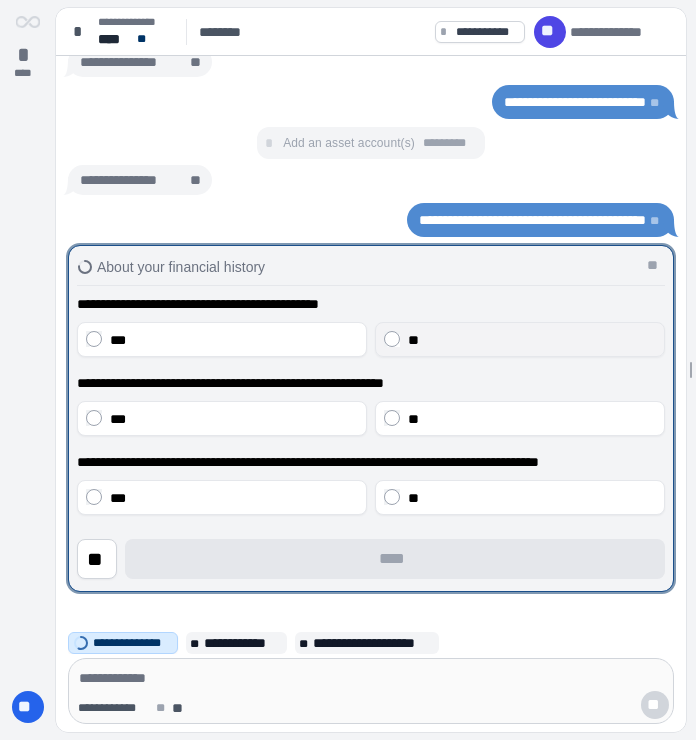 click on "**" at bounding box center (532, 340) 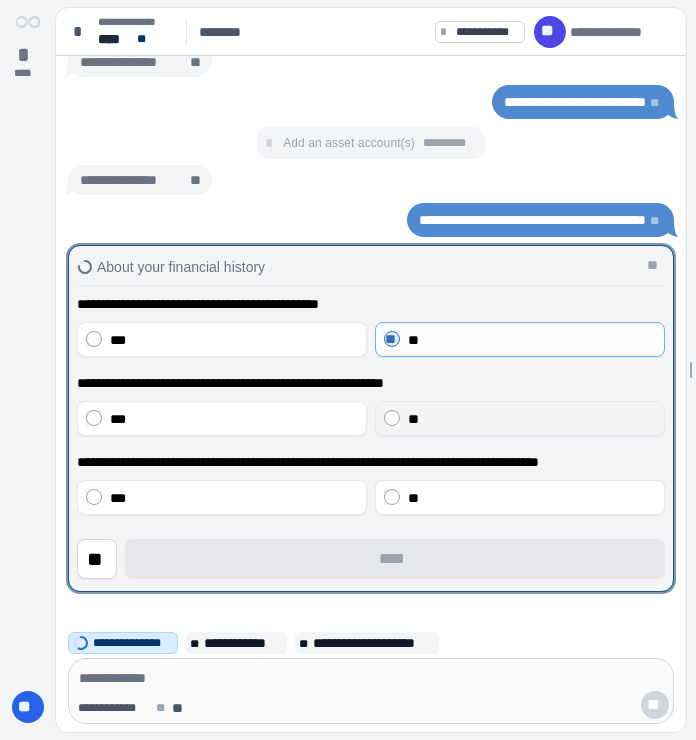 click on "**" at bounding box center [532, 419] 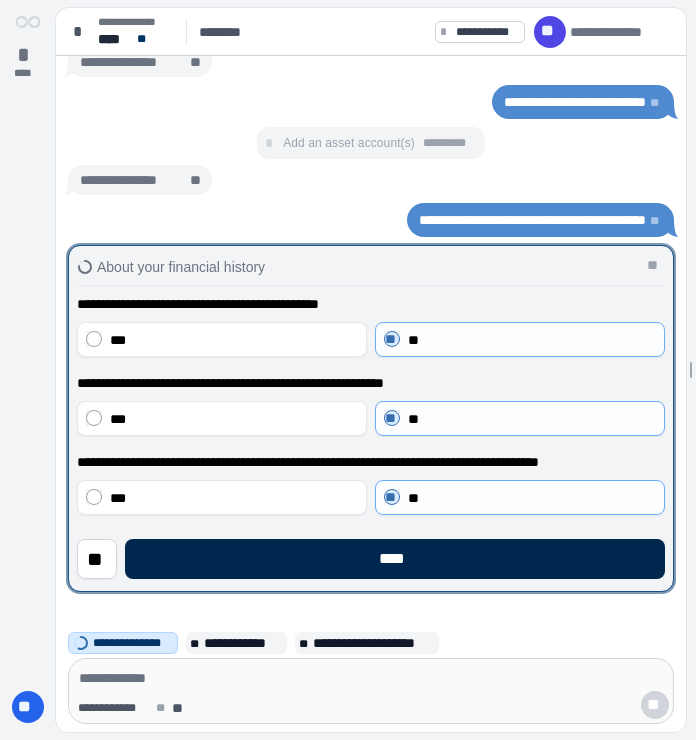 click on "****" at bounding box center [395, 559] 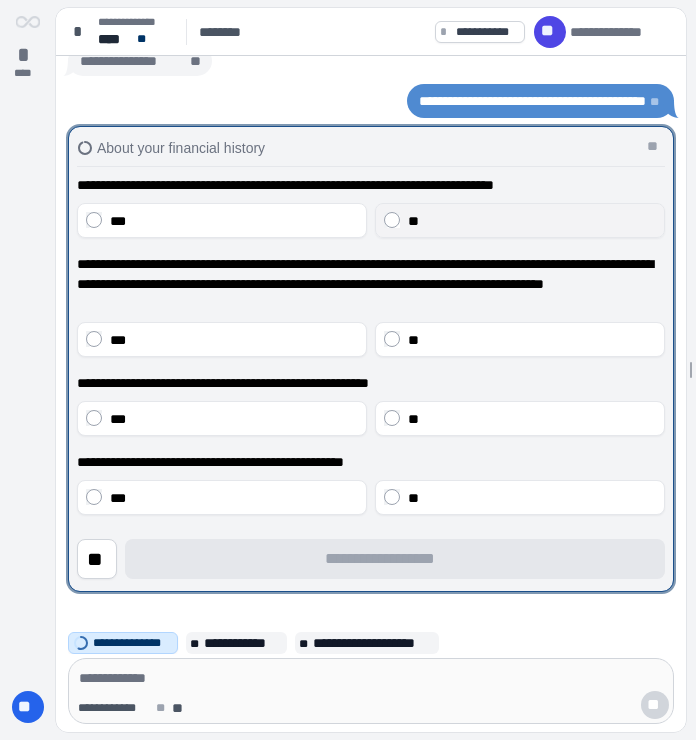 click on "**" at bounding box center (532, 221) 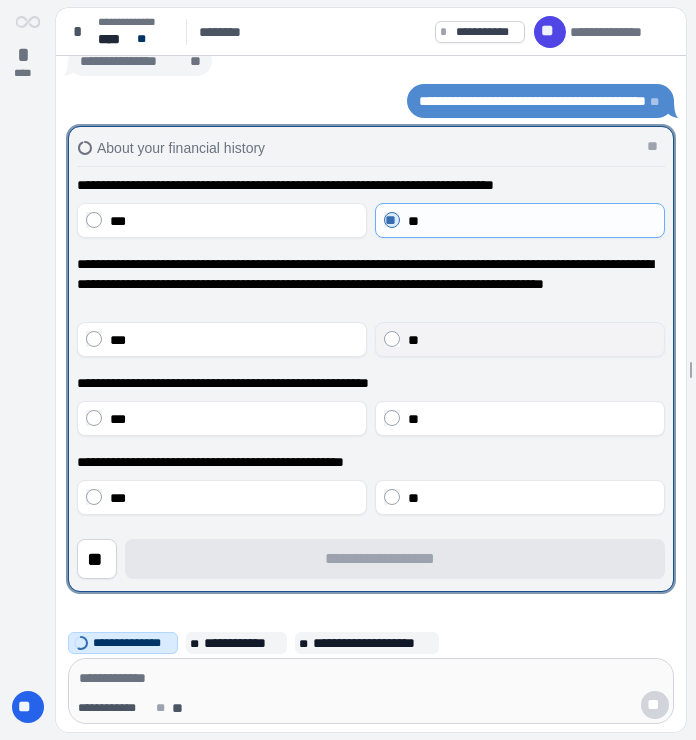 click on "**" at bounding box center (532, 340) 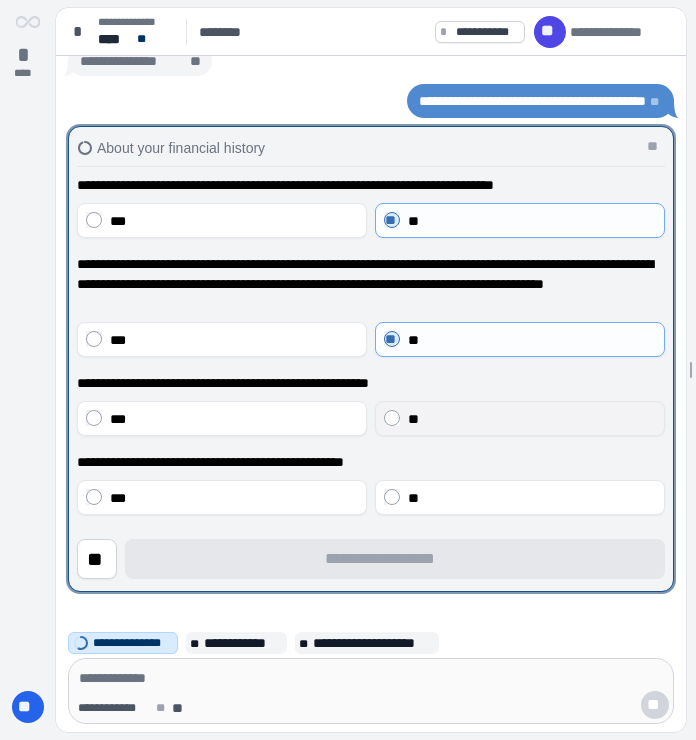 click on "**" at bounding box center [413, 419] 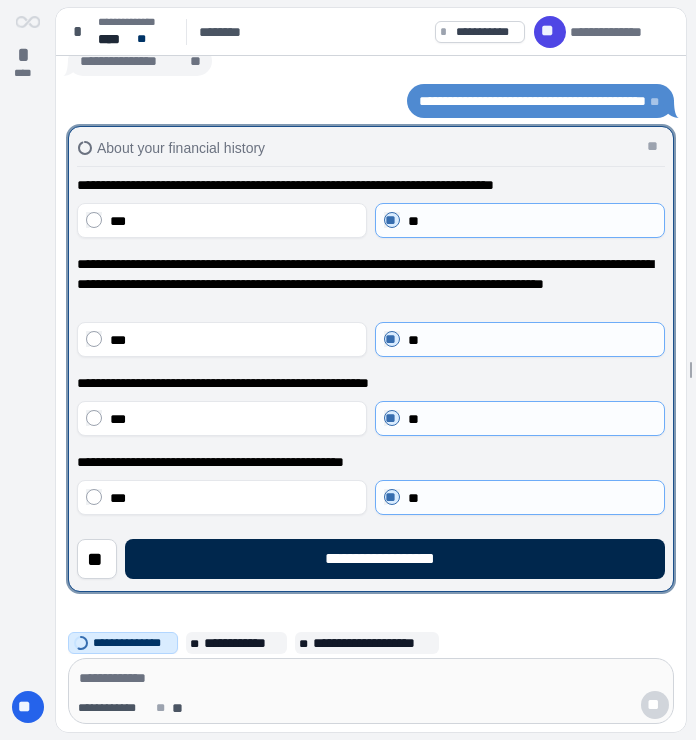 click on "**********" at bounding box center [395, 559] 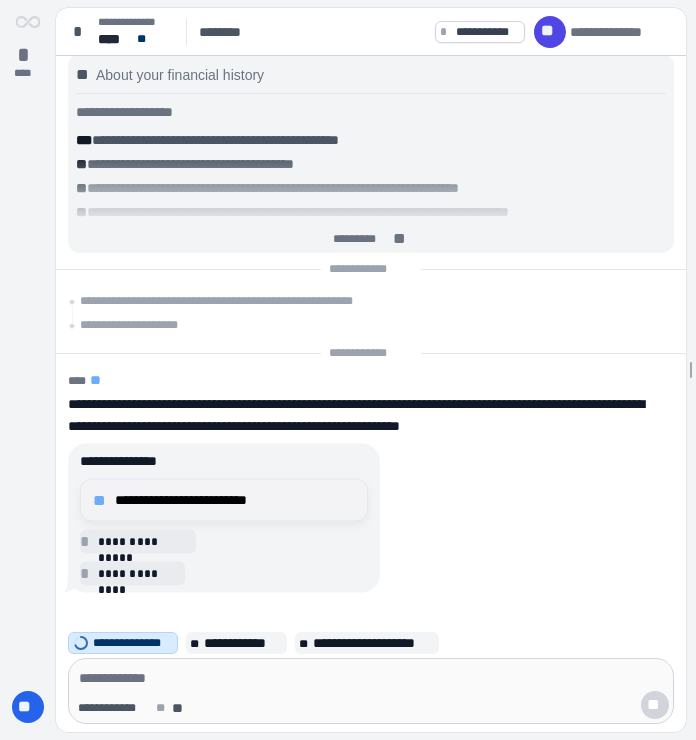 click on "**********" at bounding box center [224, 500] 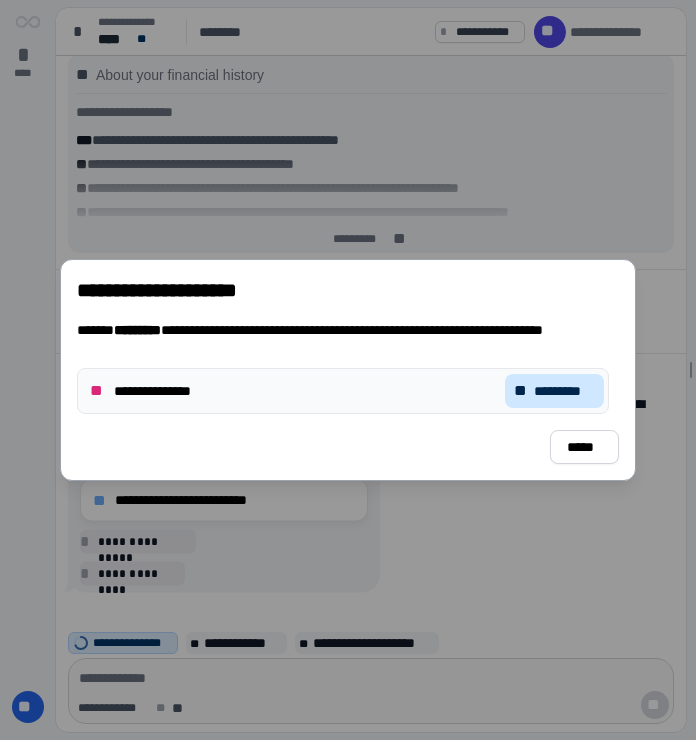 click on "*********" at bounding box center (564, 391) 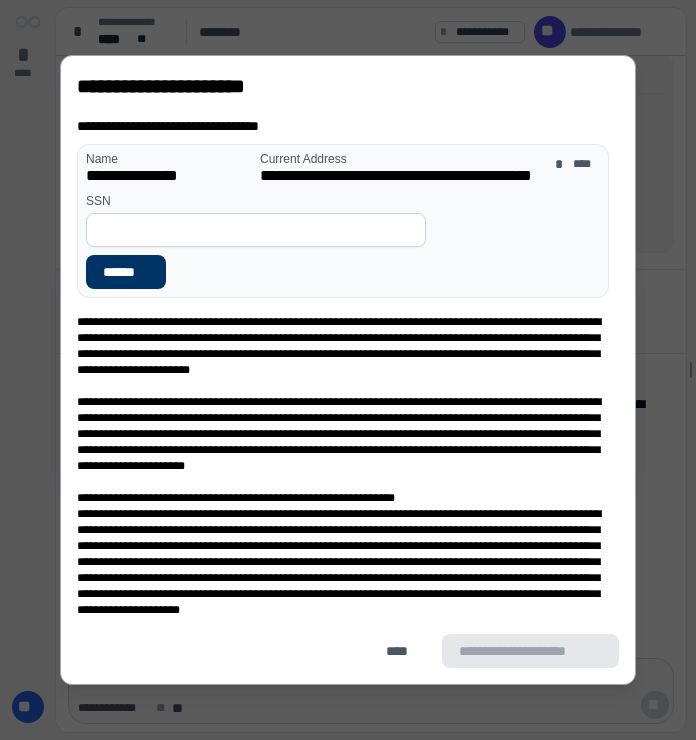 click at bounding box center [256, 230] 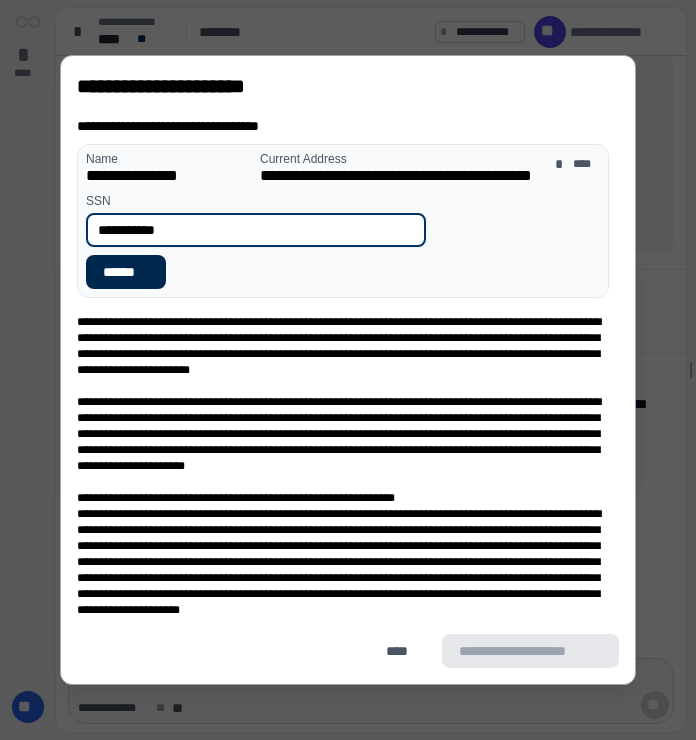 click on "******" at bounding box center (126, 272) 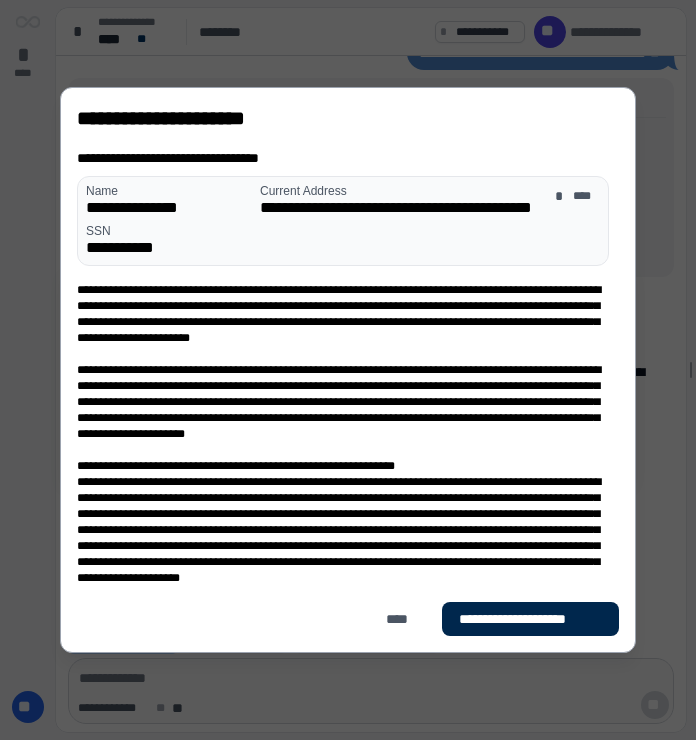 click on "**********" at bounding box center (530, 619) 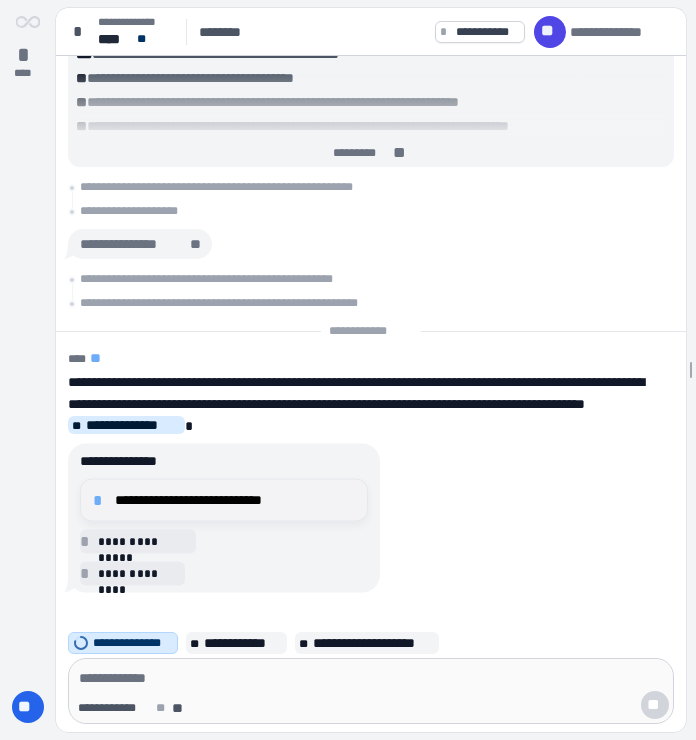 click on "**********" at bounding box center [235, 500] 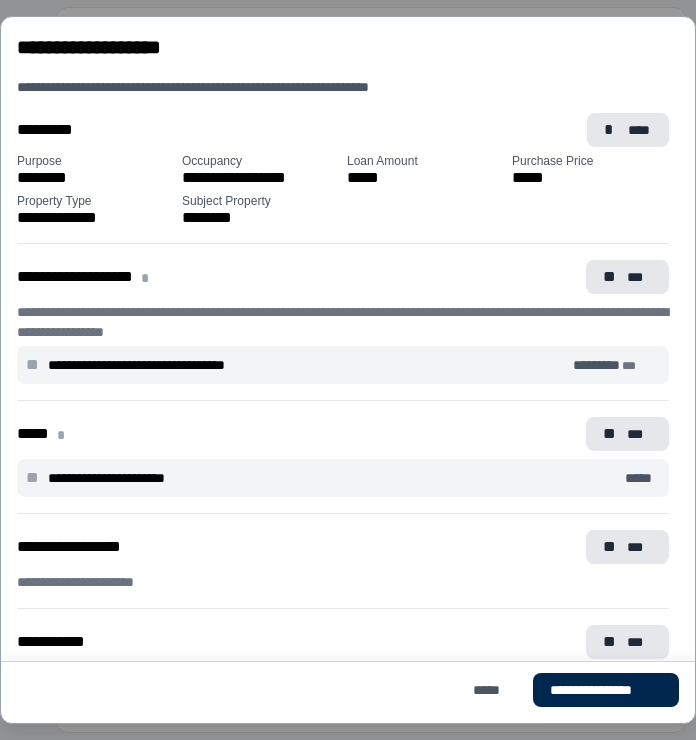 click on "**********" at bounding box center (606, 690) 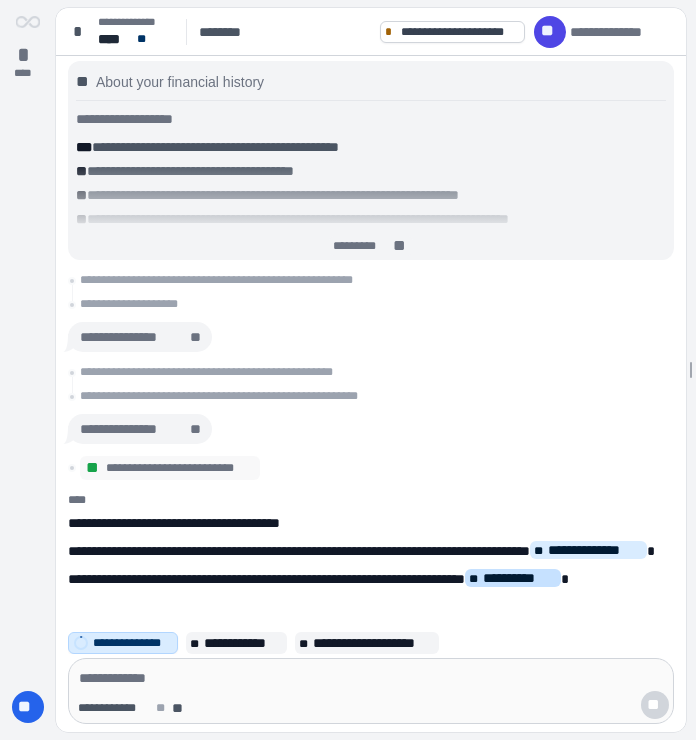 click on "**********" at bounding box center (520, 578) 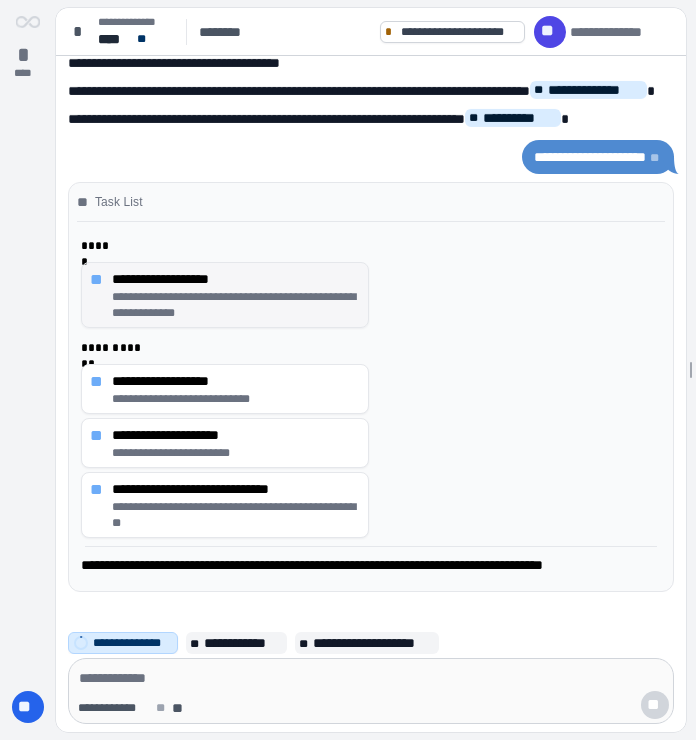 click on "**********" at bounding box center [236, 305] 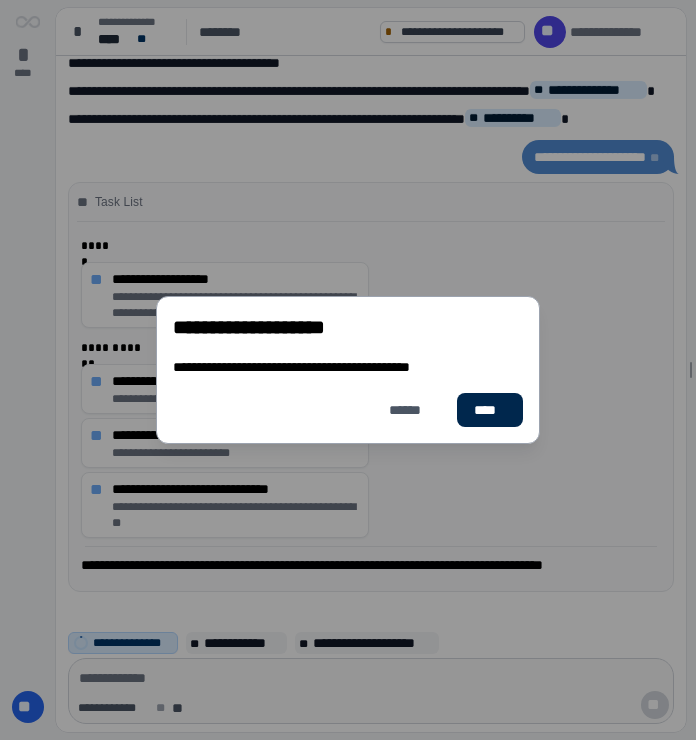 click on "****" at bounding box center (490, 410) 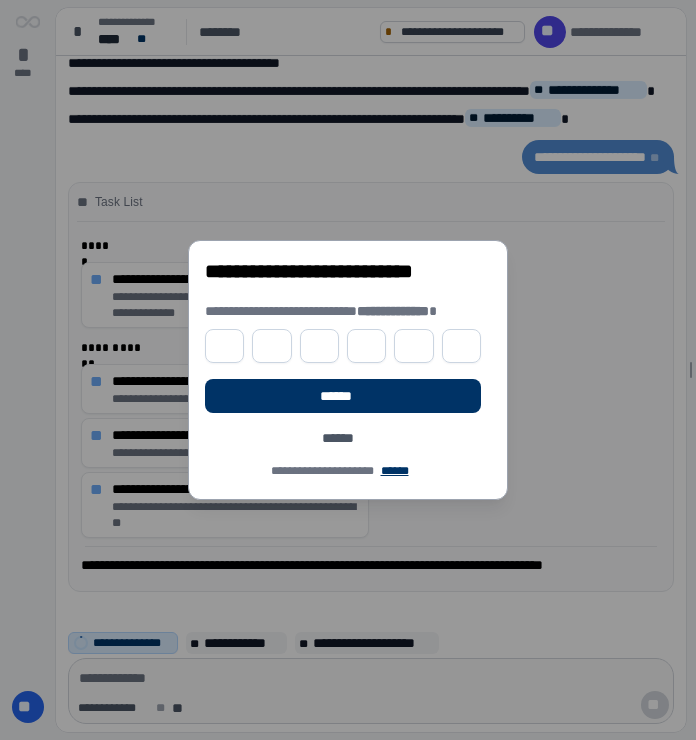 click at bounding box center (224, 346) 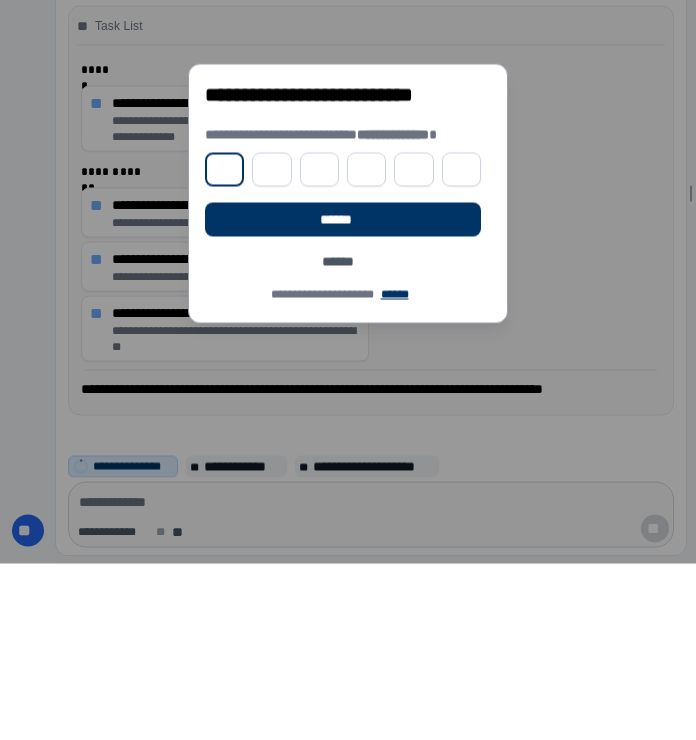 type on "*" 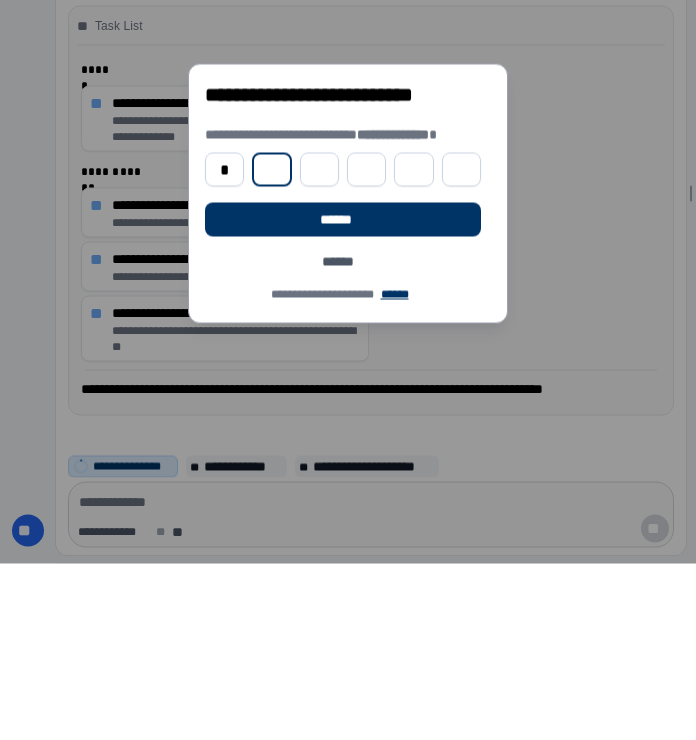 type on "*" 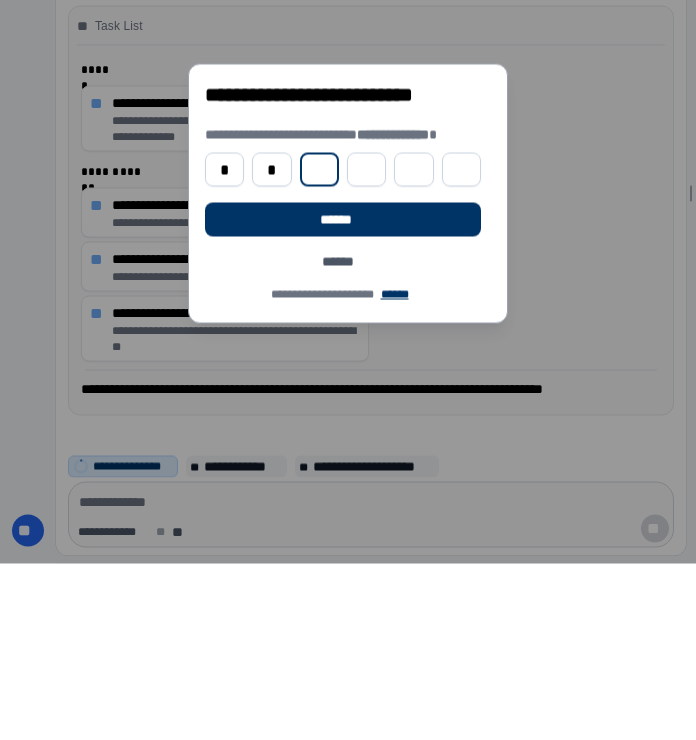 type on "*" 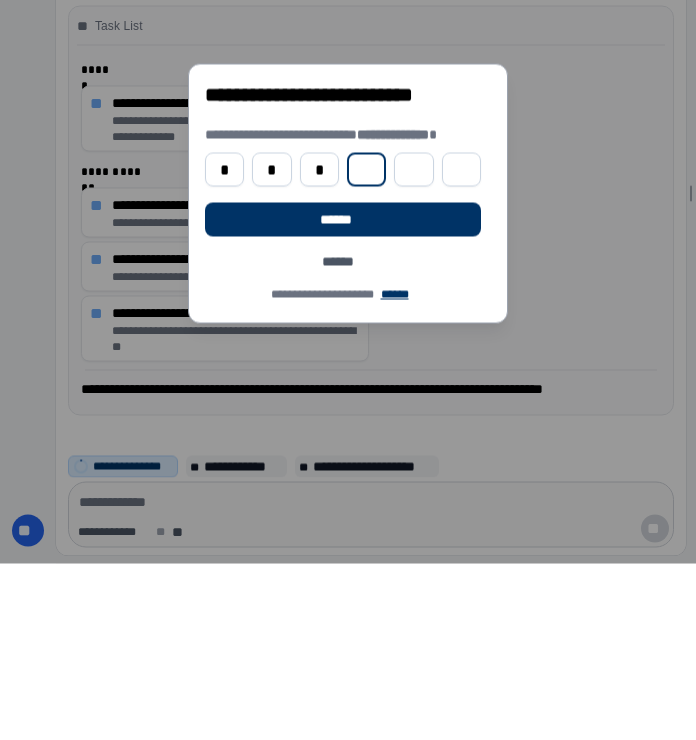 type on "*" 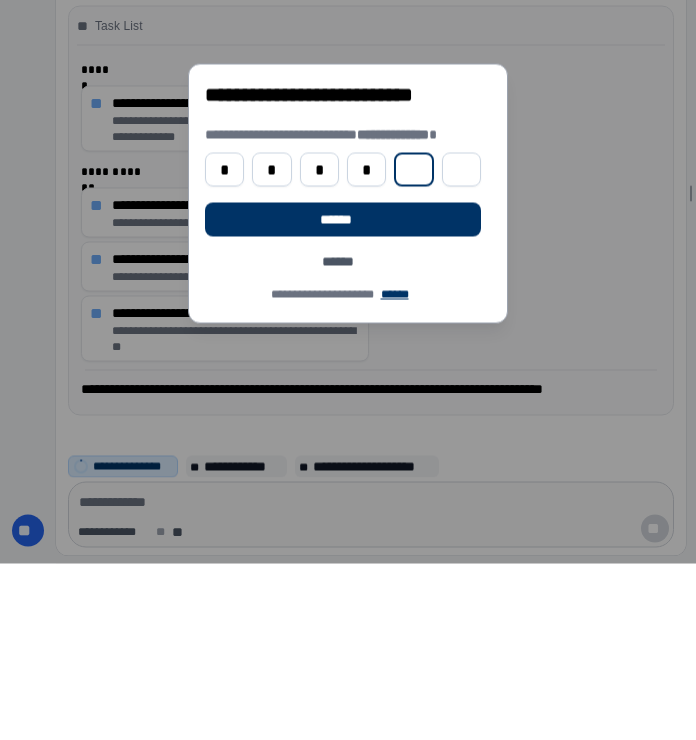 type on "*" 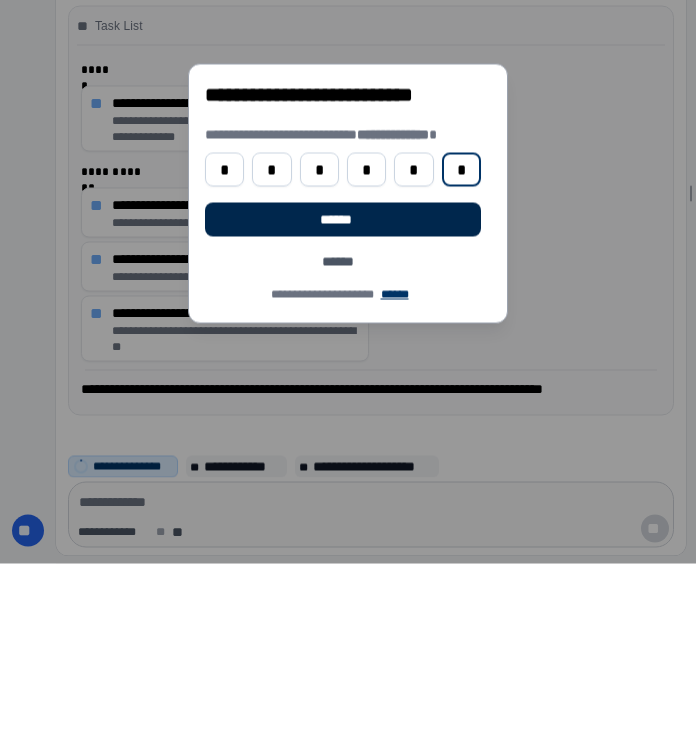 type on "*" 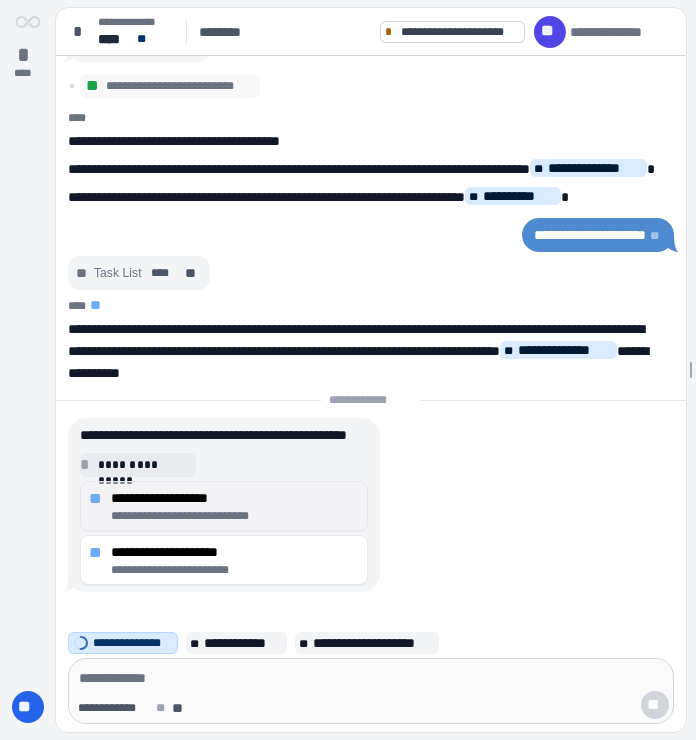 click on "**********" at bounding box center (235, 516) 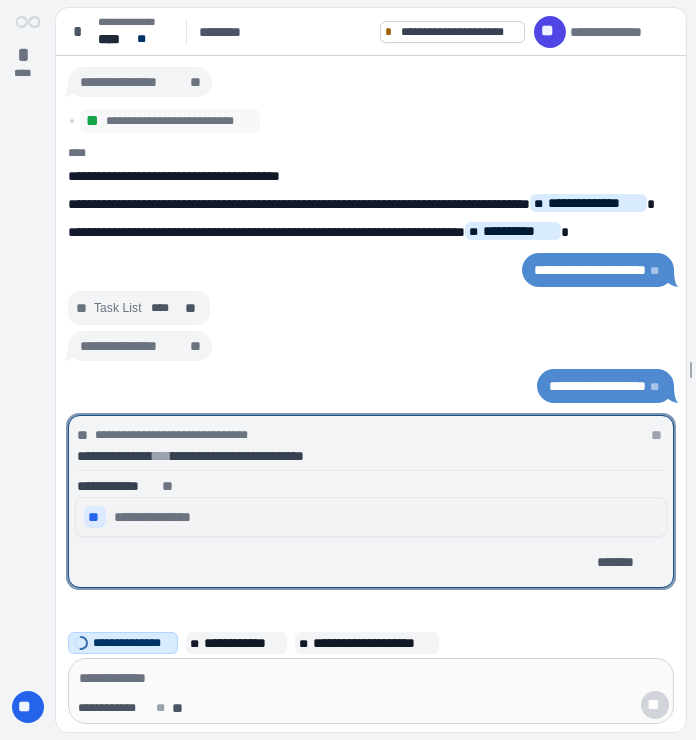 click on "**********" at bounding box center (371, 517) 